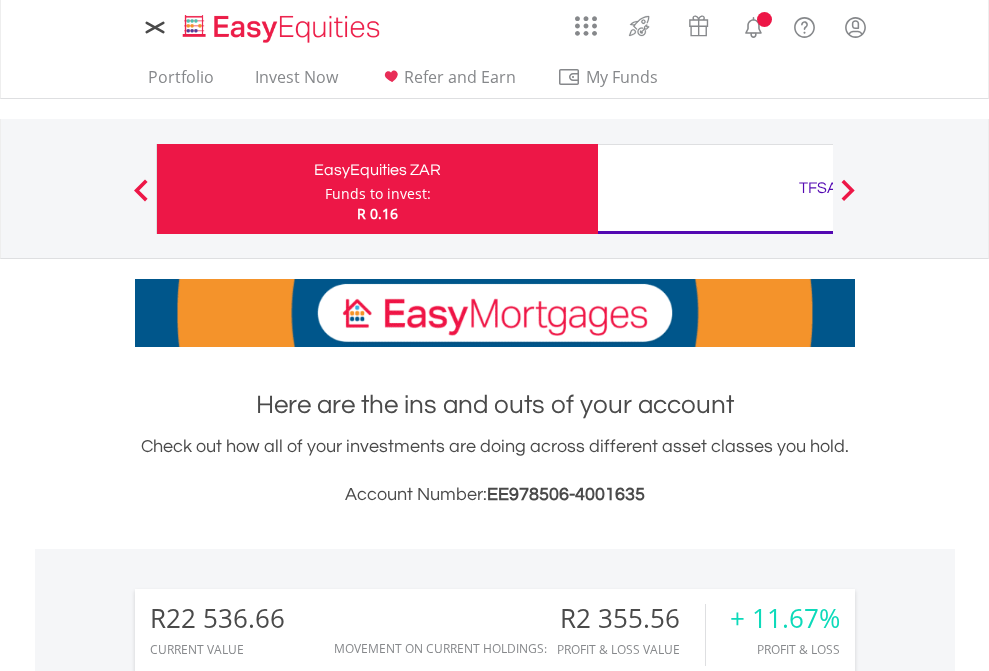 scroll, scrollTop: 0, scrollLeft: 0, axis: both 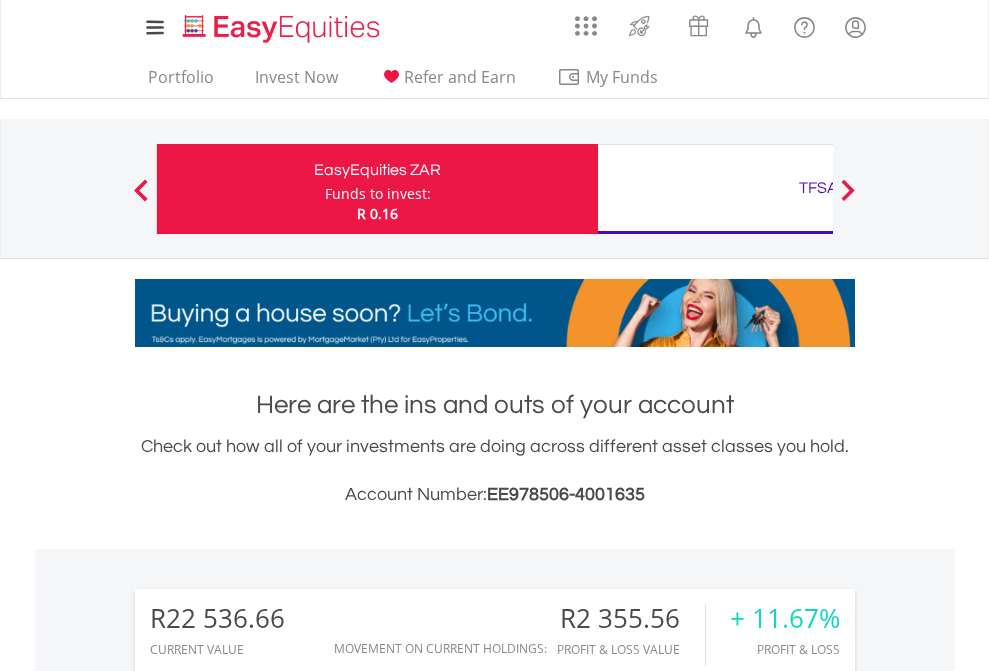 click on "Funds to invest:" at bounding box center (378, 194) 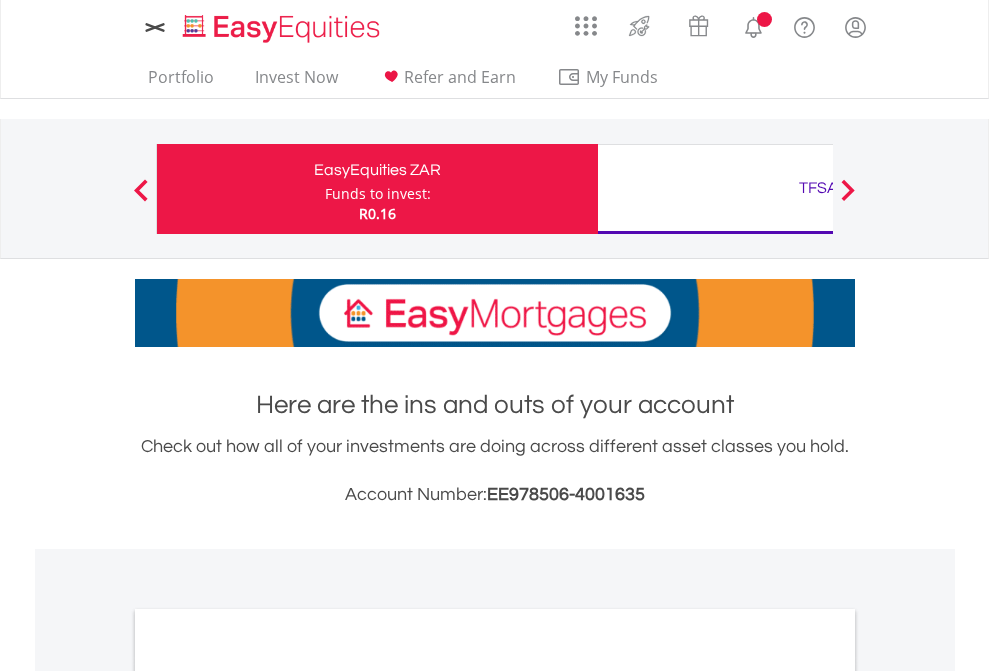 scroll, scrollTop: 0, scrollLeft: 0, axis: both 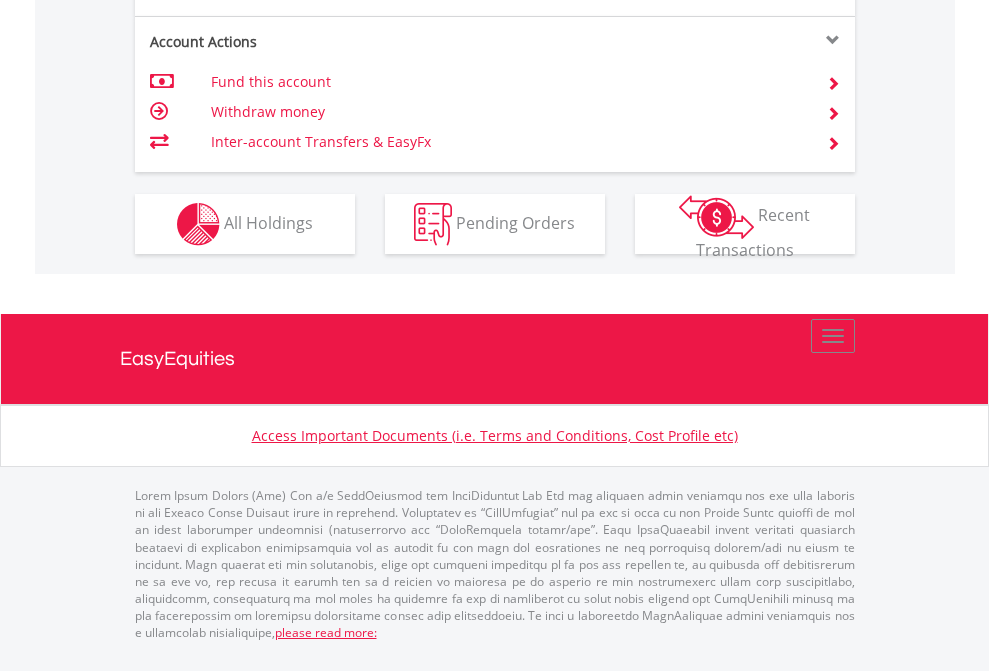 click on "Investment types" at bounding box center (706, -337) 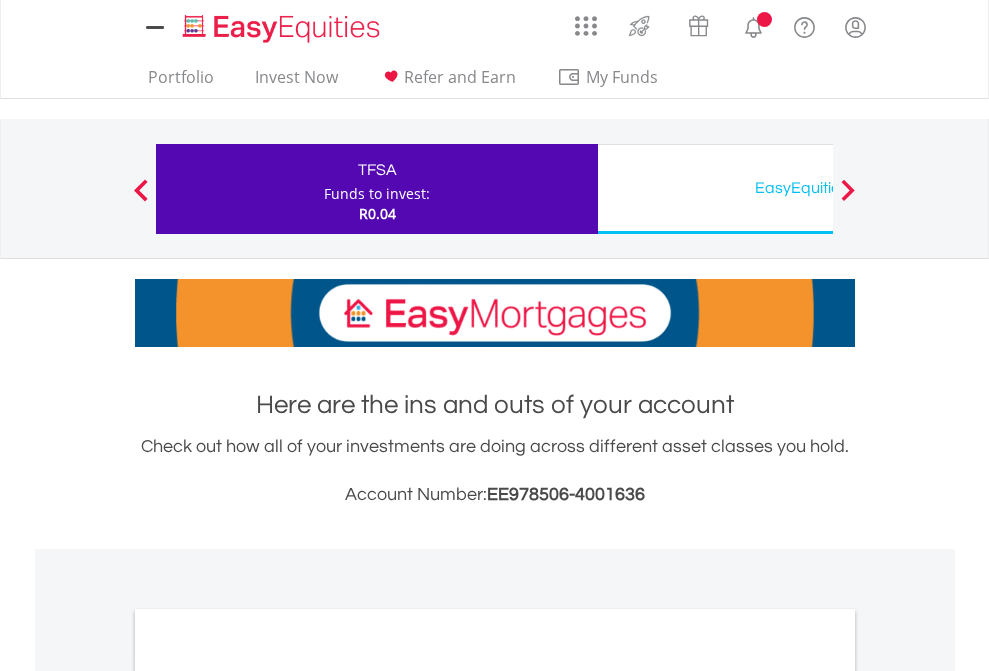 scroll, scrollTop: 0, scrollLeft: 0, axis: both 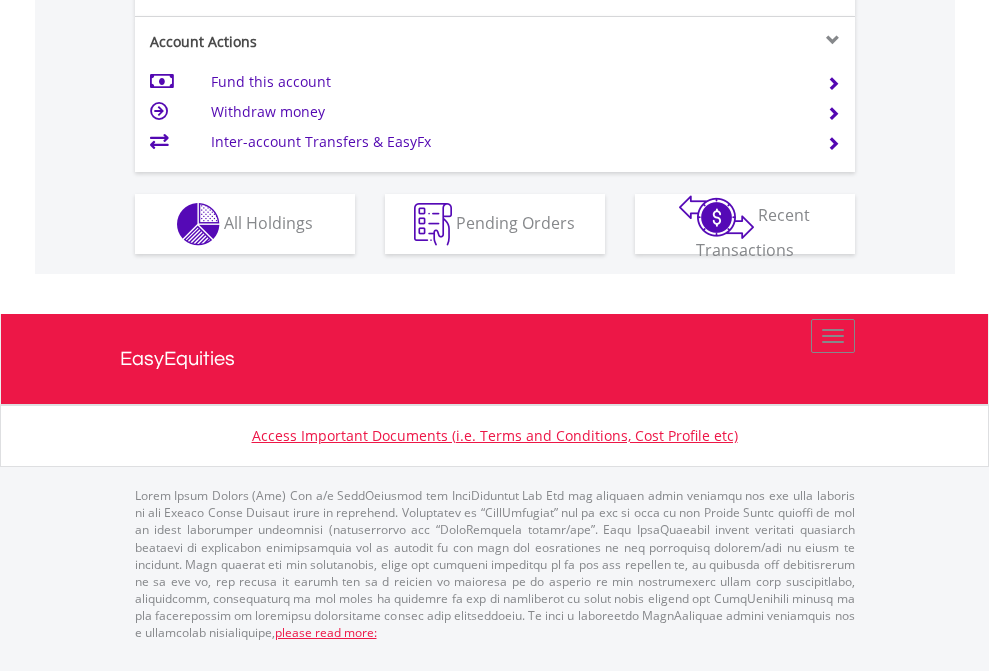 click on "Investment types" at bounding box center (706, -337) 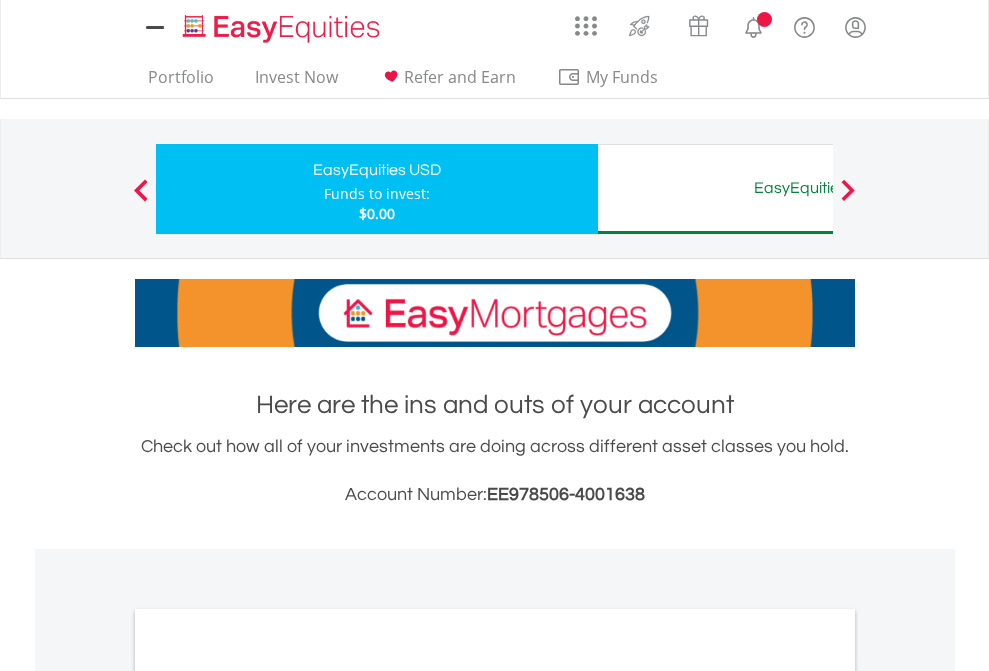 scroll, scrollTop: 0, scrollLeft: 0, axis: both 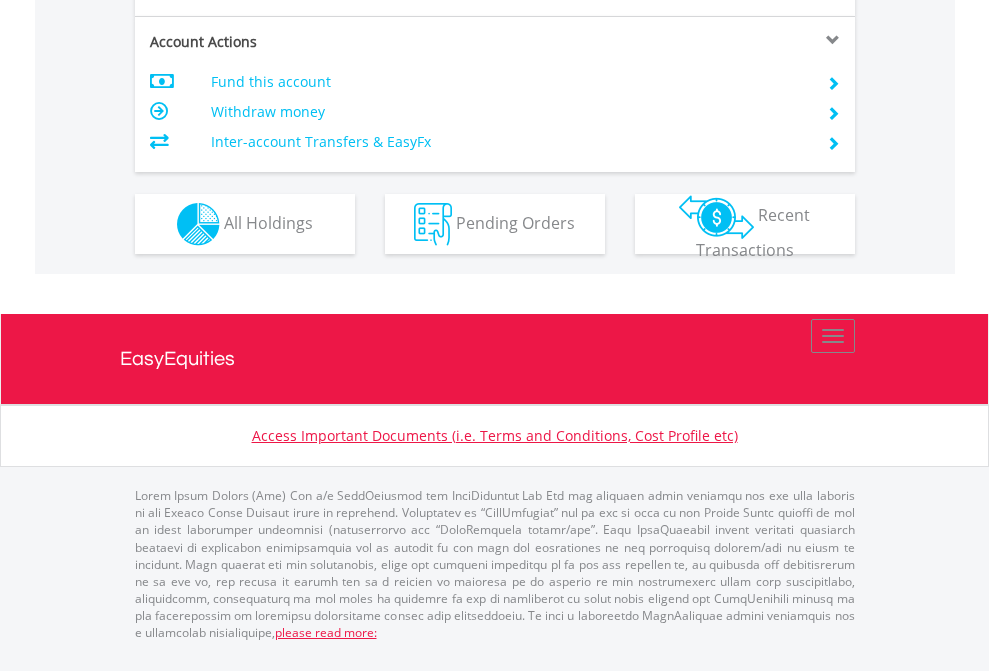 click on "Investment types" at bounding box center (706, -337) 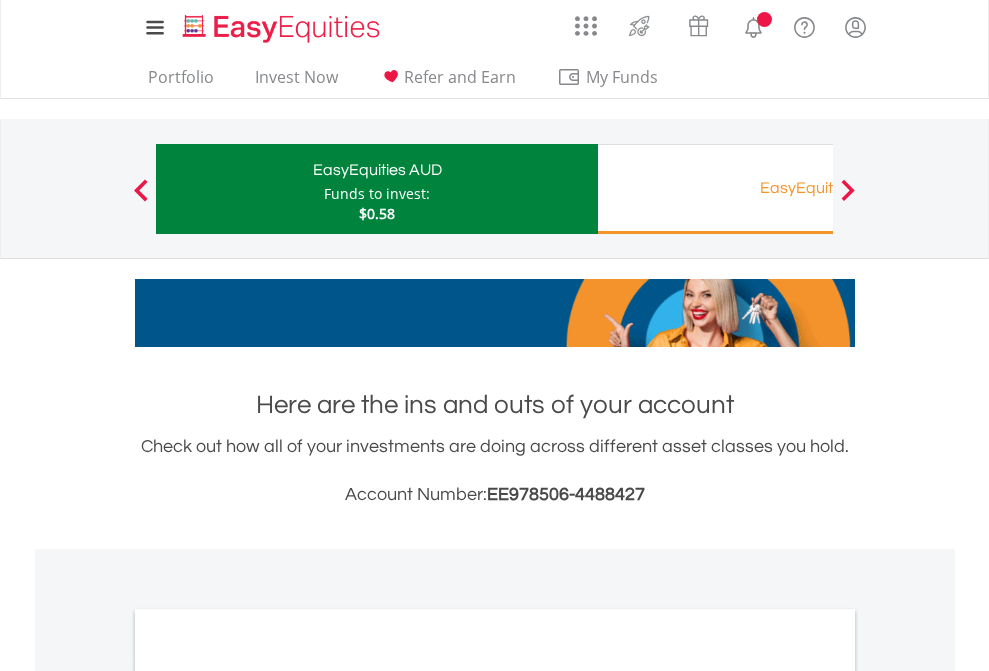 scroll, scrollTop: 0, scrollLeft: 0, axis: both 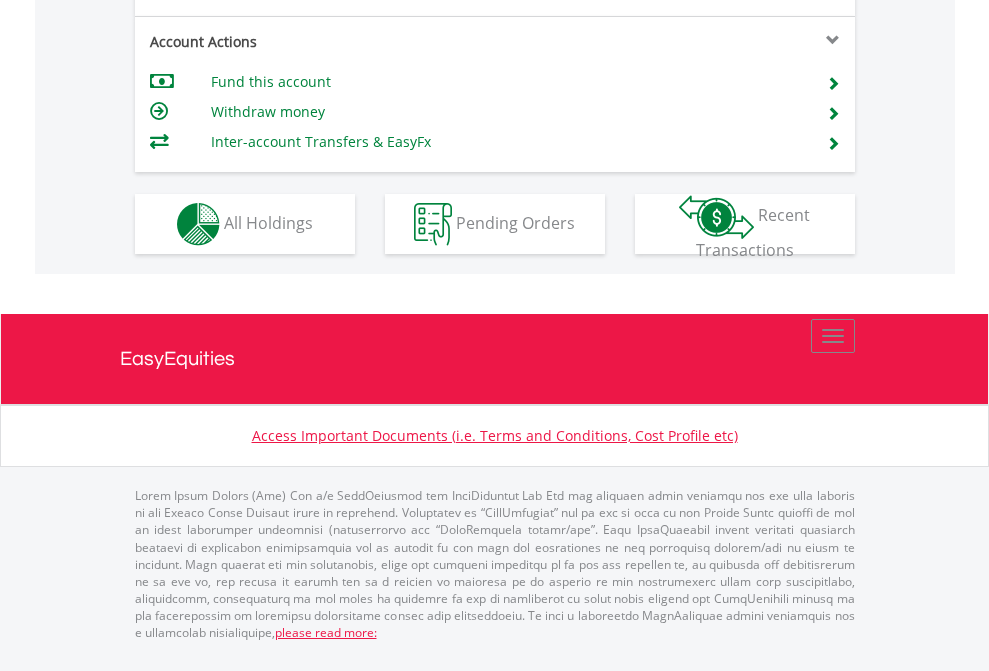click on "Investment types" at bounding box center [706, -337] 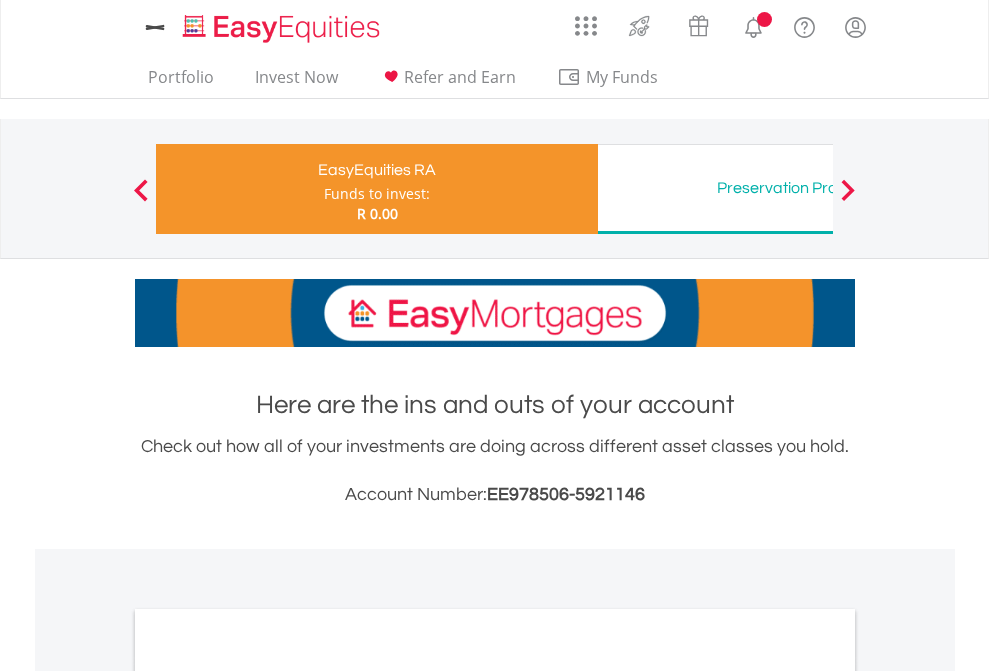 scroll, scrollTop: 0, scrollLeft: 0, axis: both 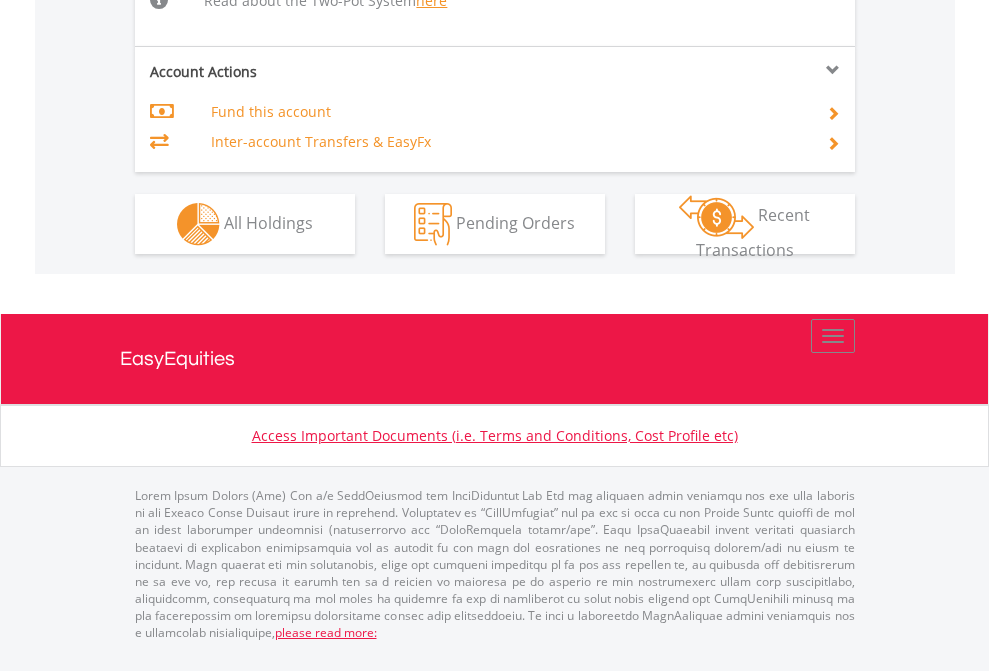 click on "Investment types" at bounding box center (706, -518) 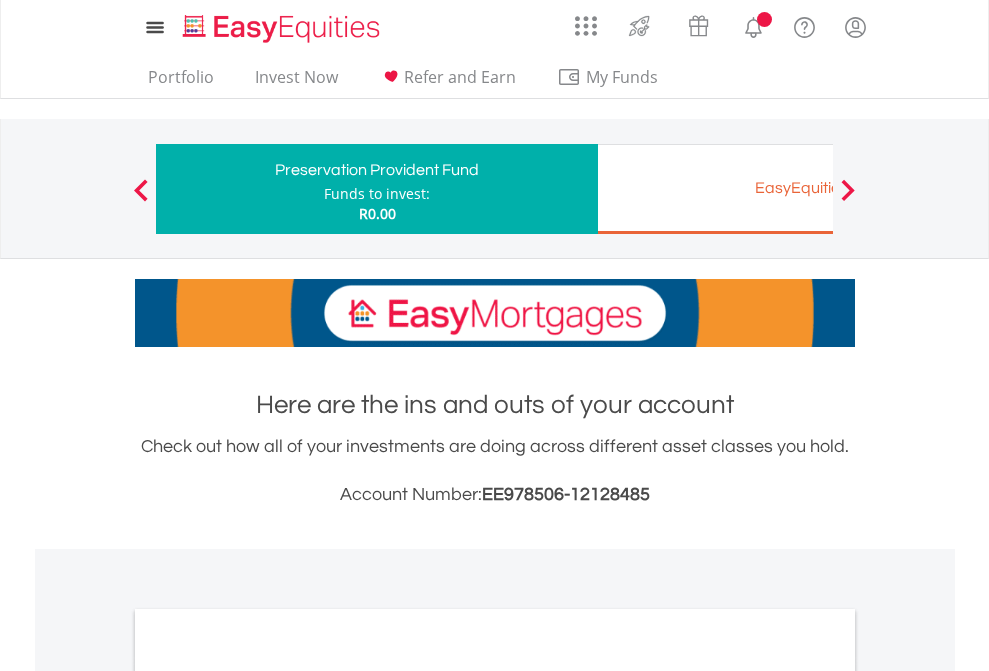 scroll, scrollTop: 0, scrollLeft: 0, axis: both 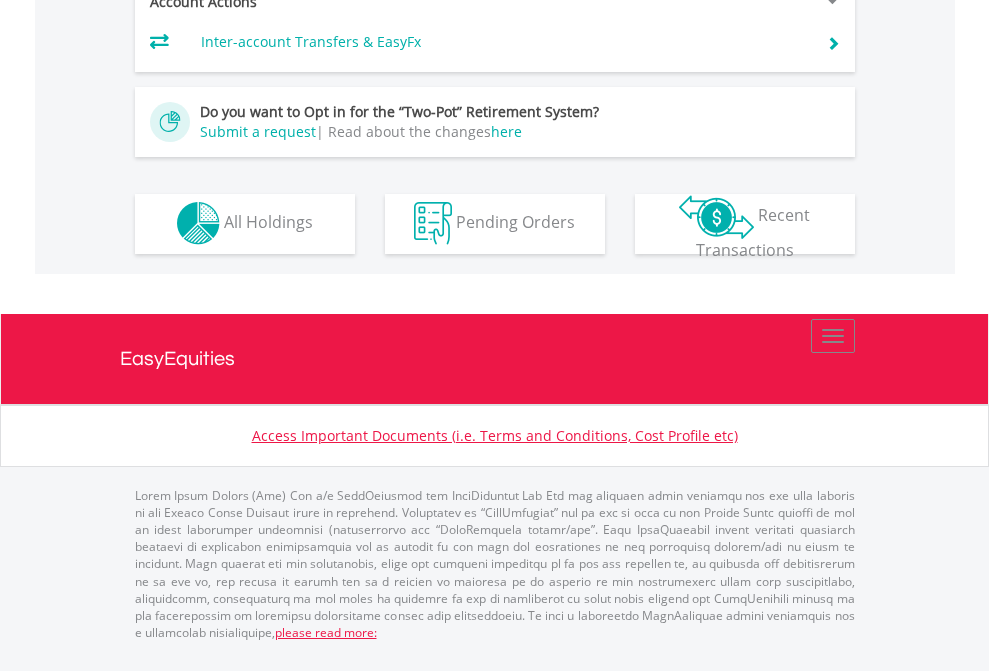 click on "Investment types" at bounding box center [706, -393] 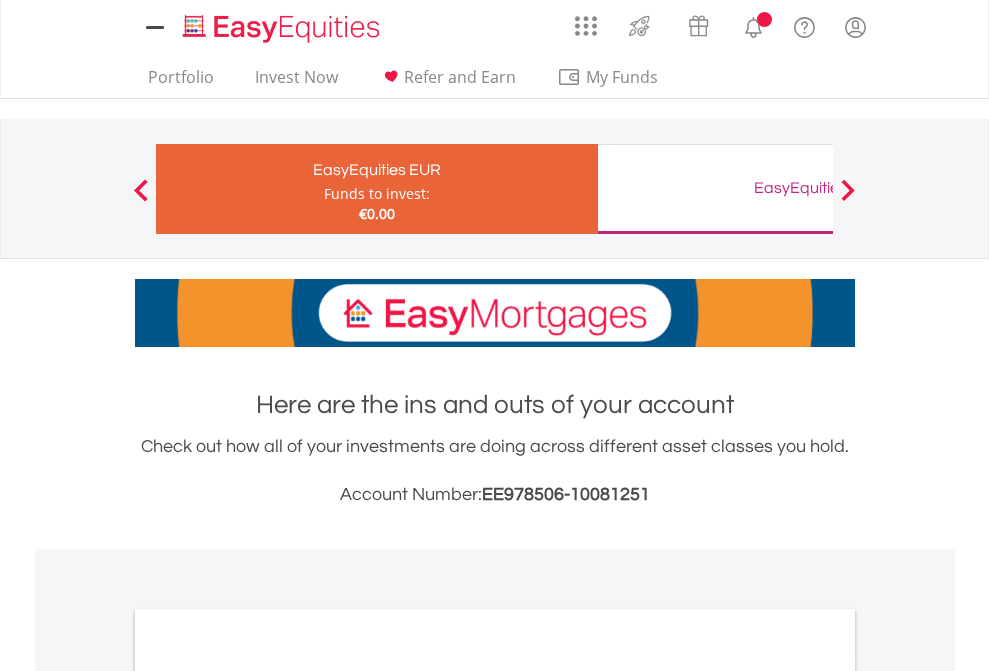 scroll, scrollTop: 0, scrollLeft: 0, axis: both 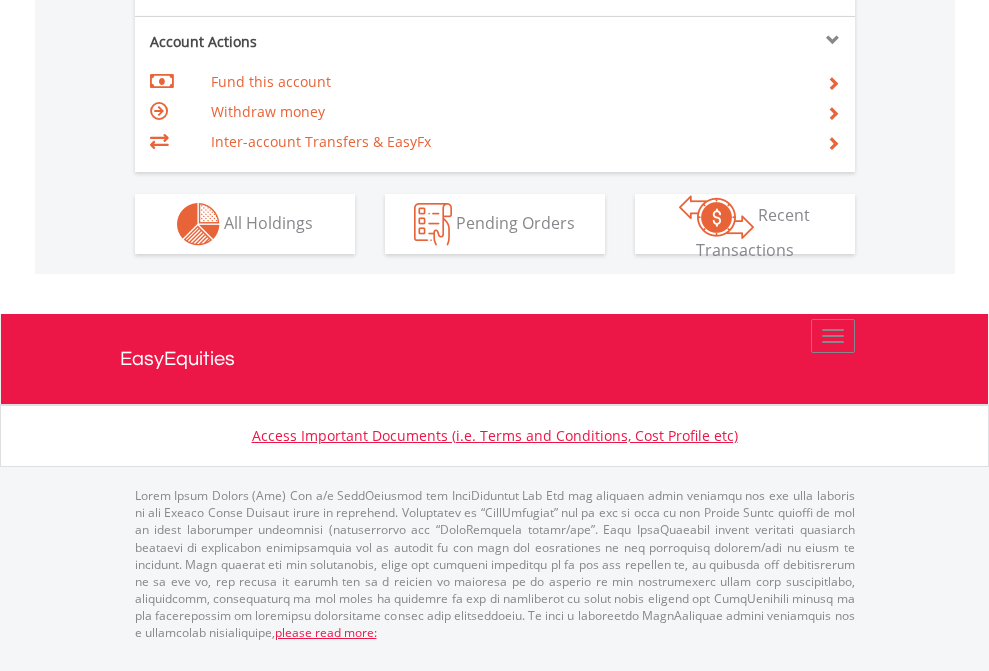 click on "Investment types" at bounding box center [706, -337] 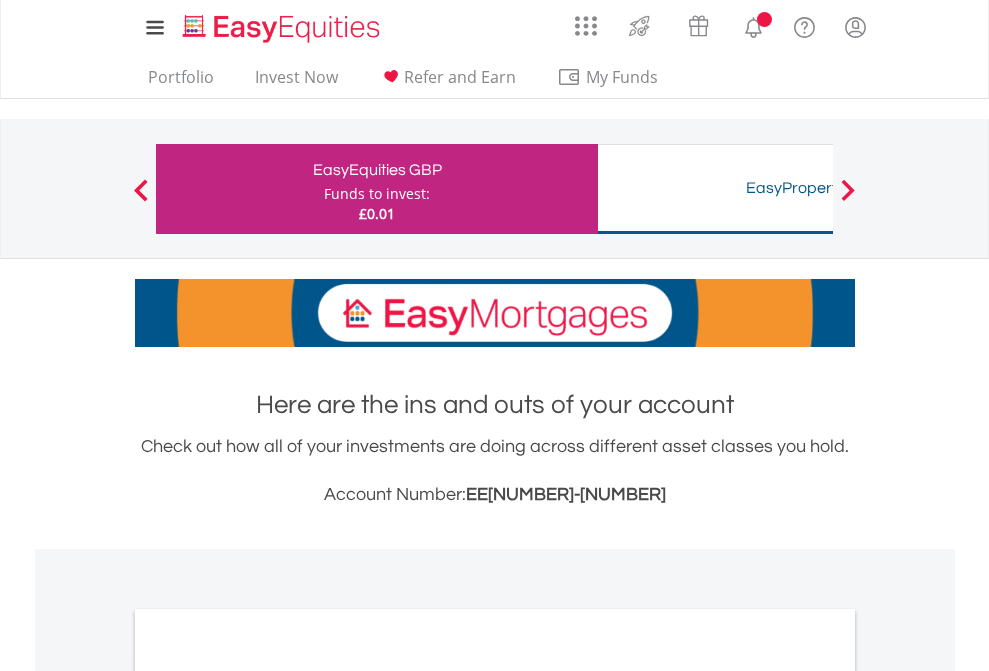 scroll, scrollTop: 0, scrollLeft: 0, axis: both 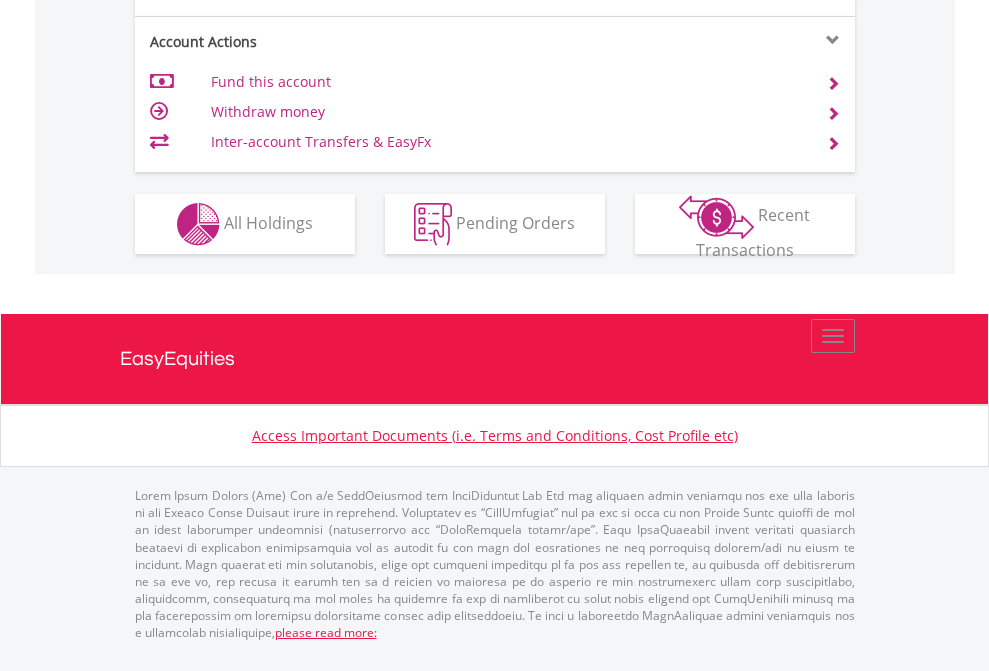 click on "Investment types" at bounding box center [706, -337] 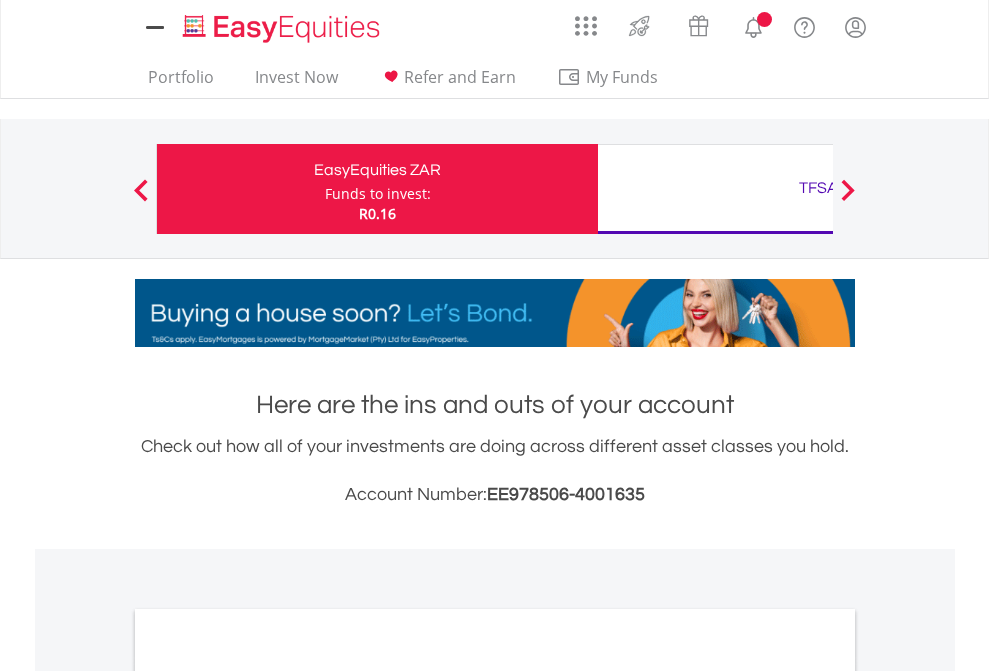 scroll, scrollTop: 0, scrollLeft: 0, axis: both 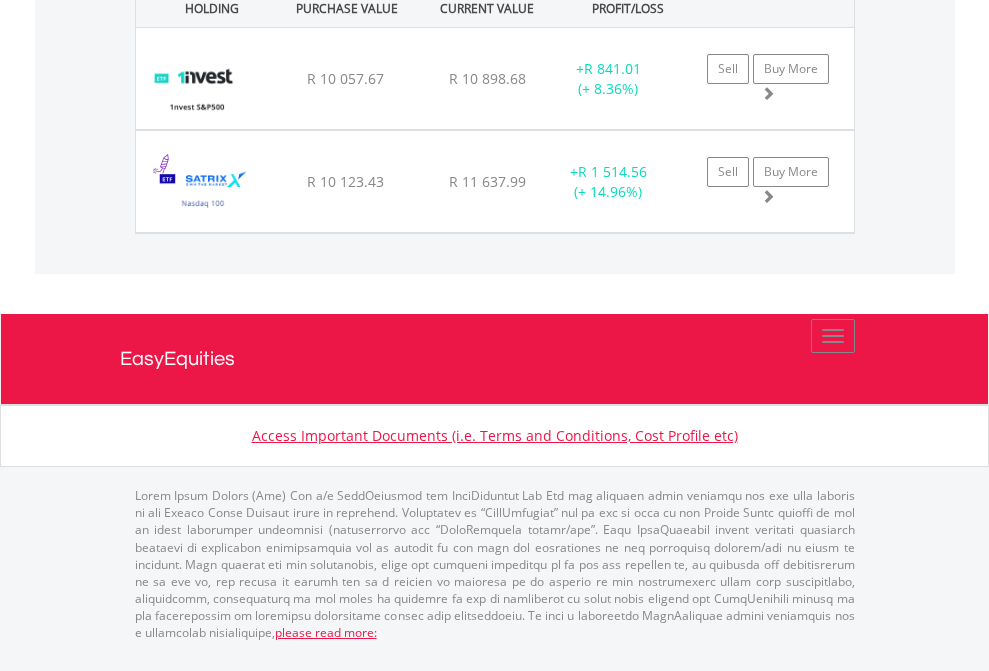 click on "TFSA" at bounding box center (818, -1071) 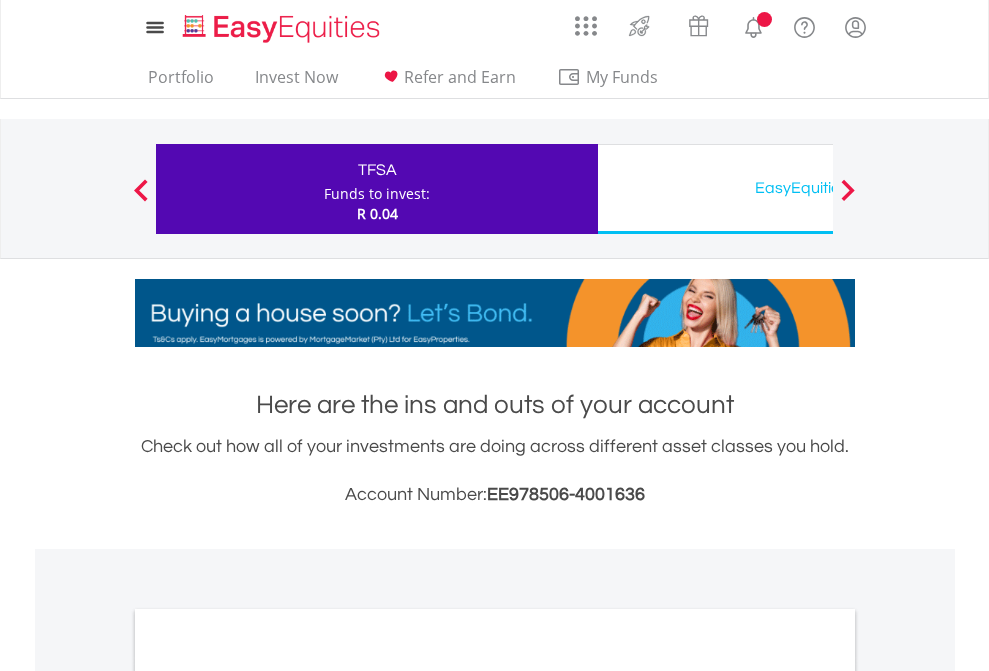 scroll, scrollTop: 1202, scrollLeft: 0, axis: vertical 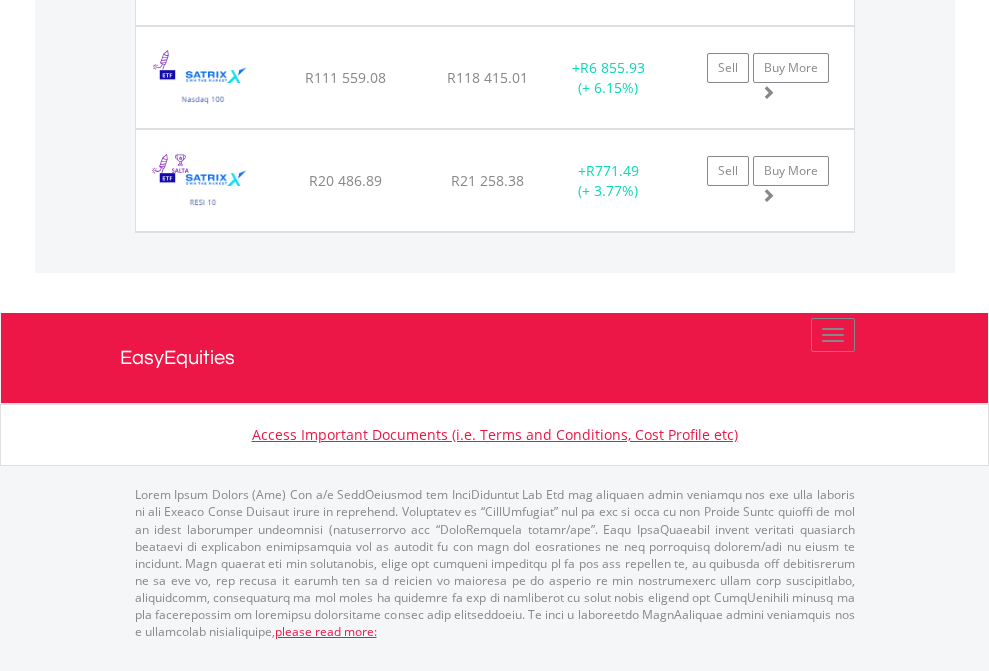 click on "EasyEquities USD" at bounding box center (818, -1854) 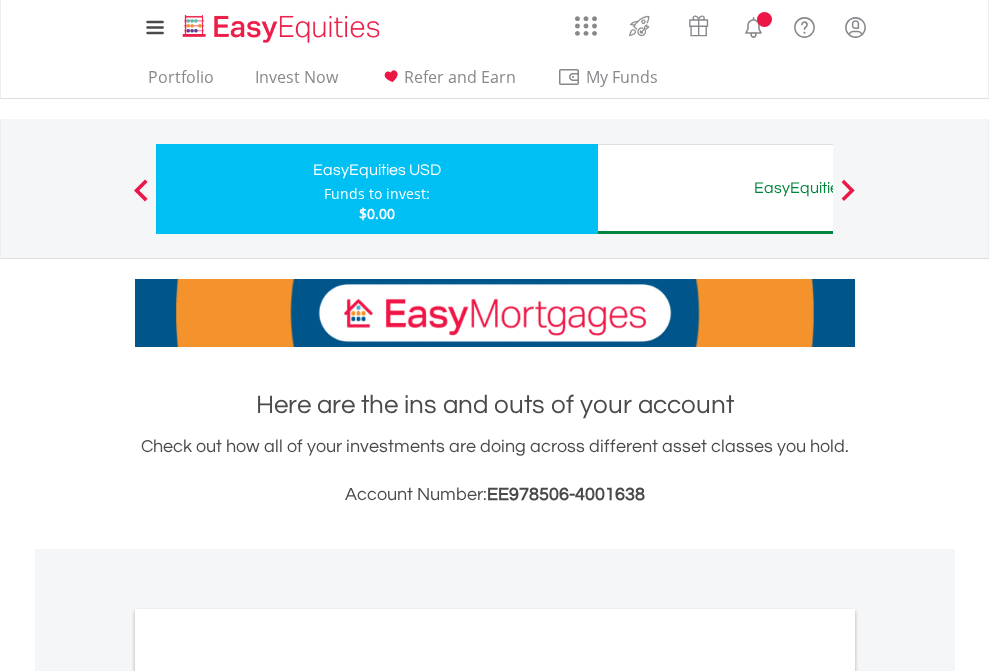 scroll, scrollTop: 1202, scrollLeft: 0, axis: vertical 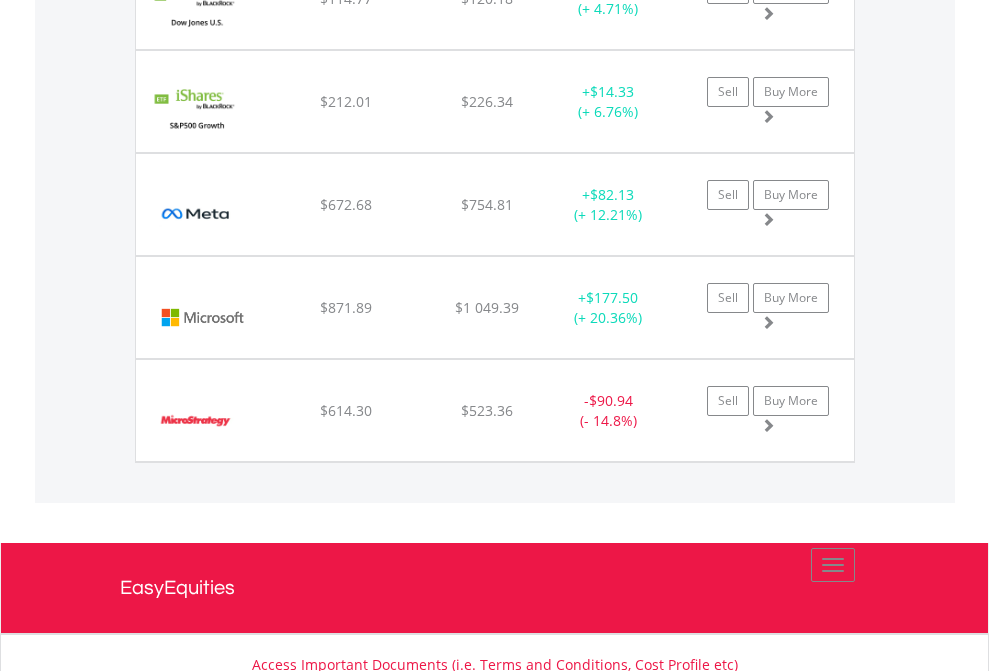 click on "EasyEquities AUD" at bounding box center [818, -2076] 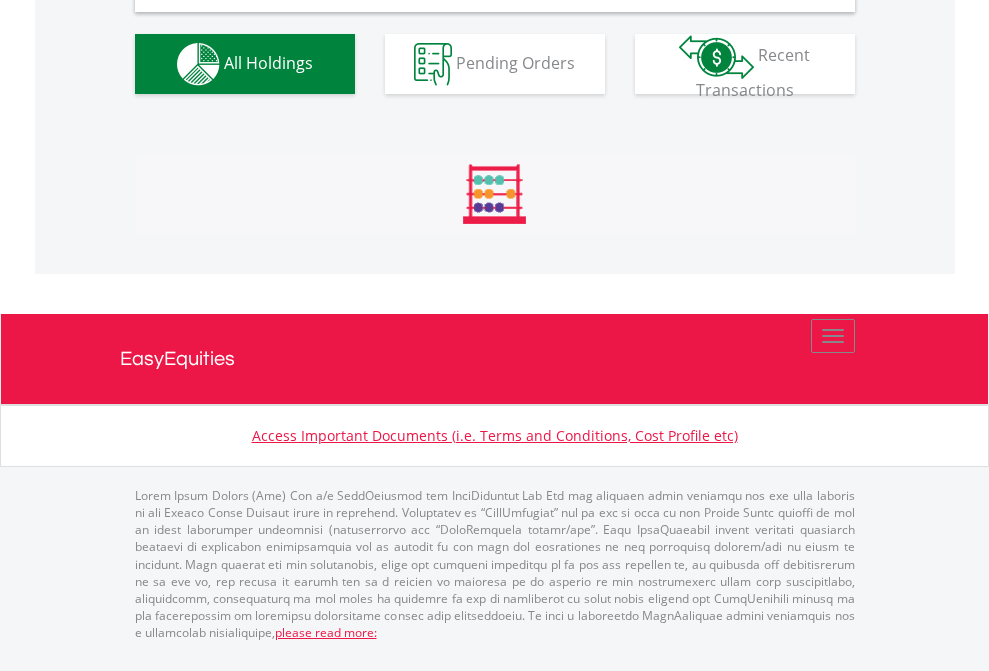scroll, scrollTop: 1933, scrollLeft: 0, axis: vertical 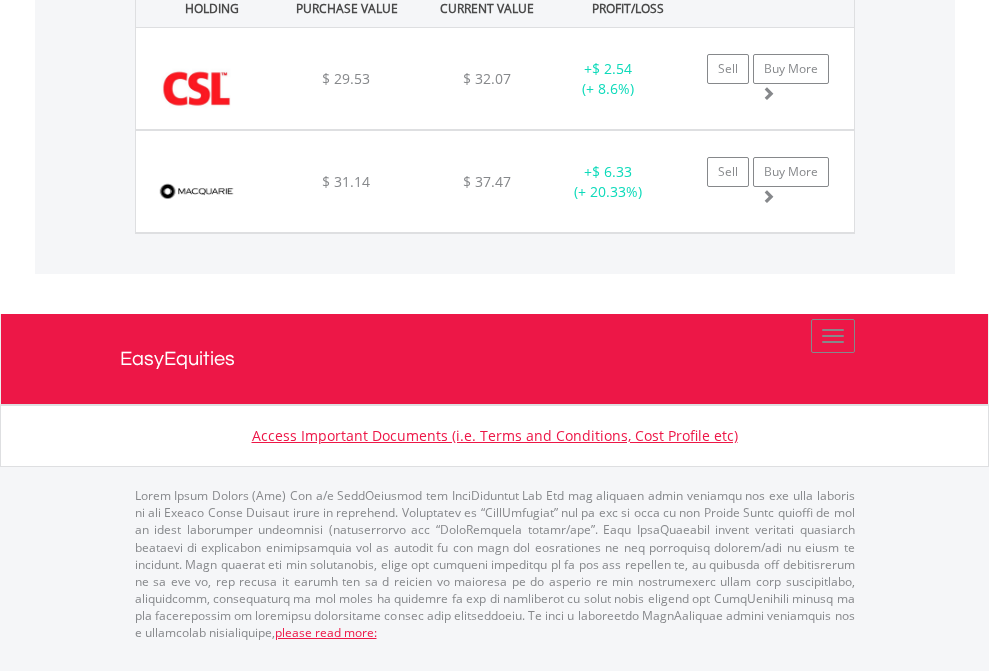 click on "EasyEquities RA" at bounding box center [818, -1071] 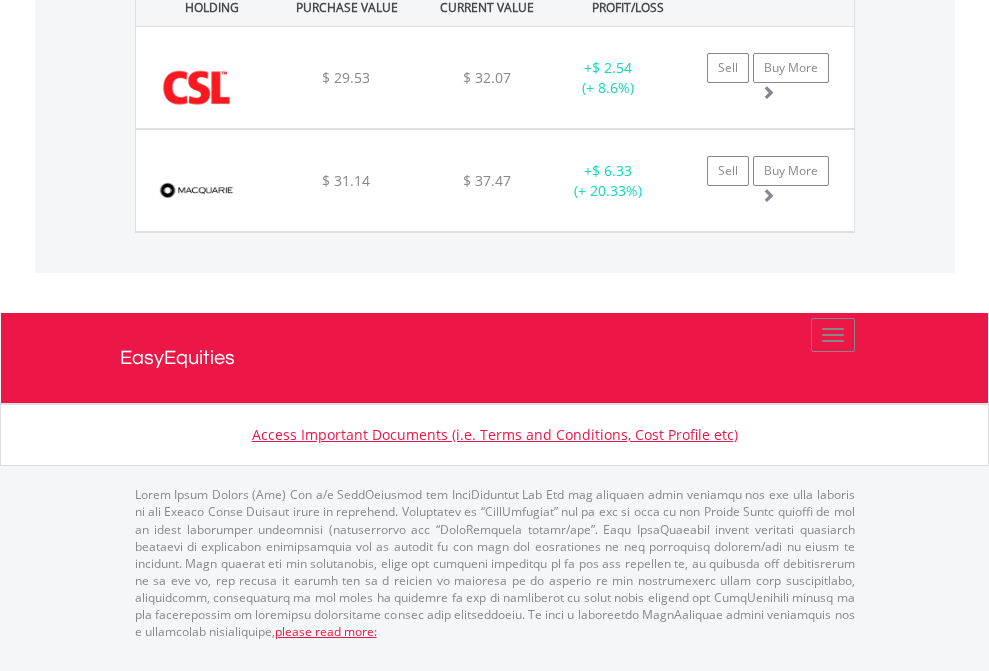 scroll, scrollTop: 144, scrollLeft: 0, axis: vertical 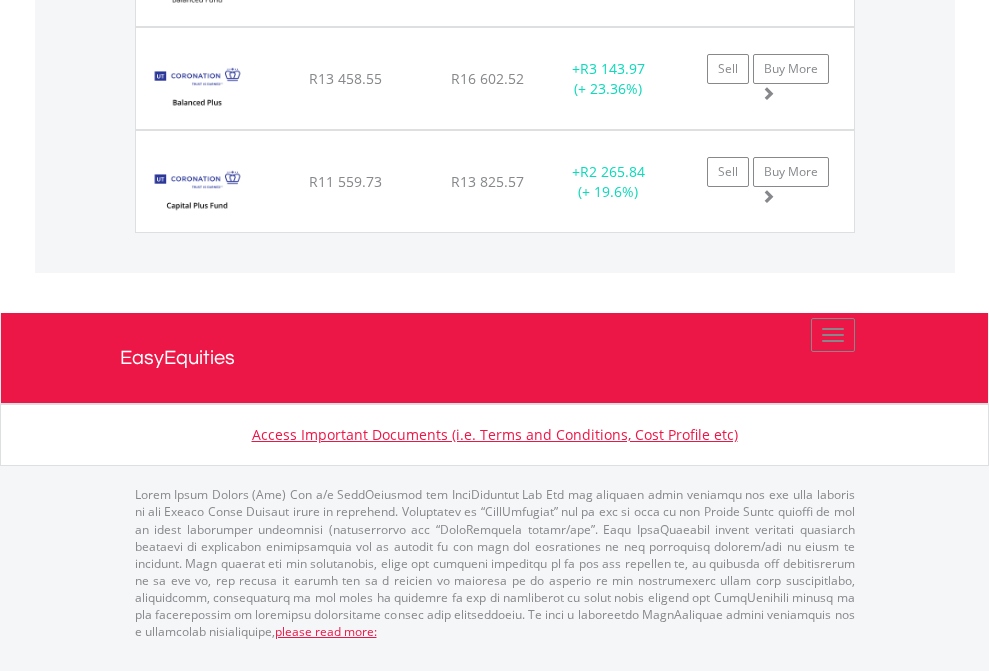 click on "Preservation Provident Fund" at bounding box center [818, -1765] 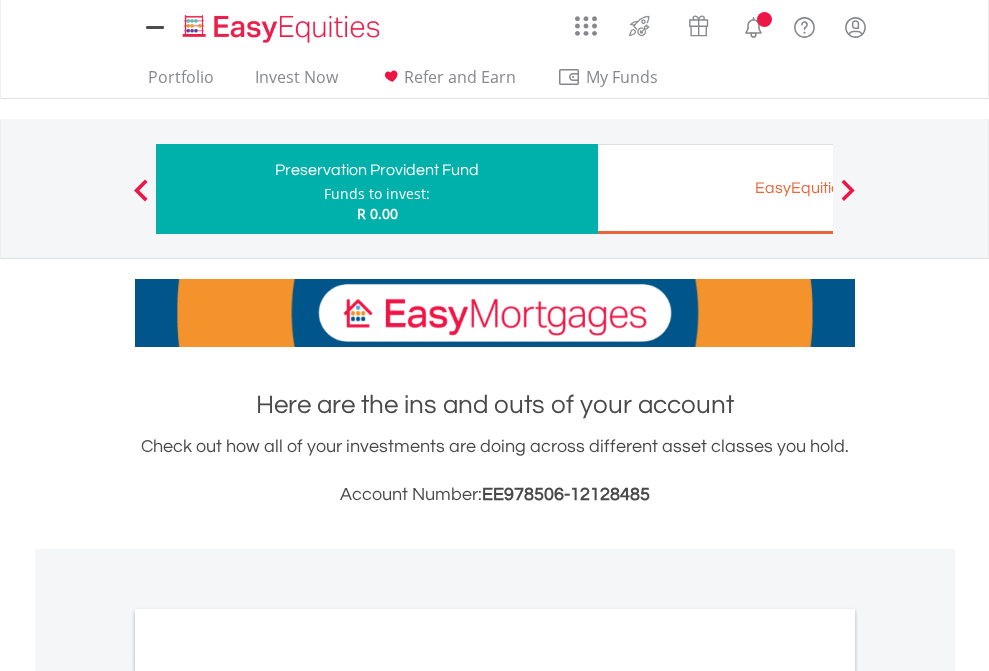 scroll, scrollTop: 1202, scrollLeft: 0, axis: vertical 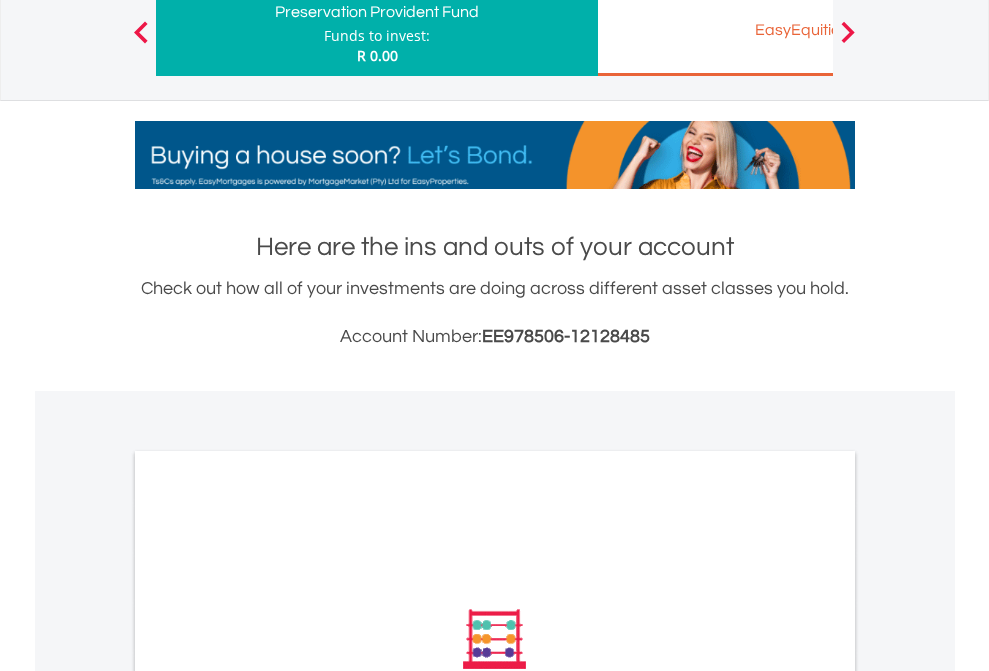 click on "All Holdings" at bounding box center (268, 878) 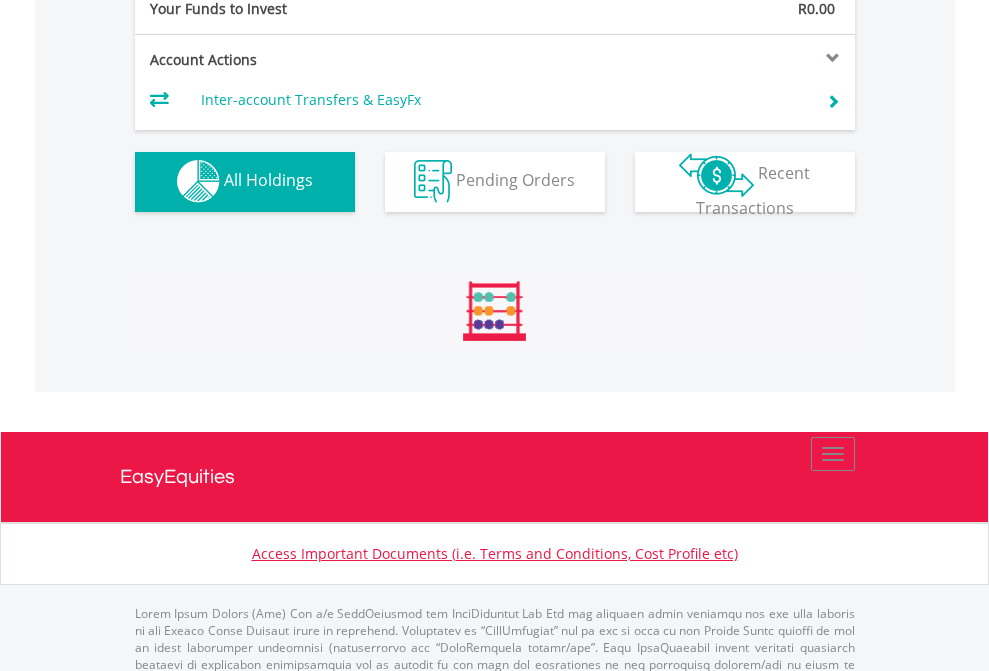 scroll, scrollTop: 999808, scrollLeft: 999687, axis: both 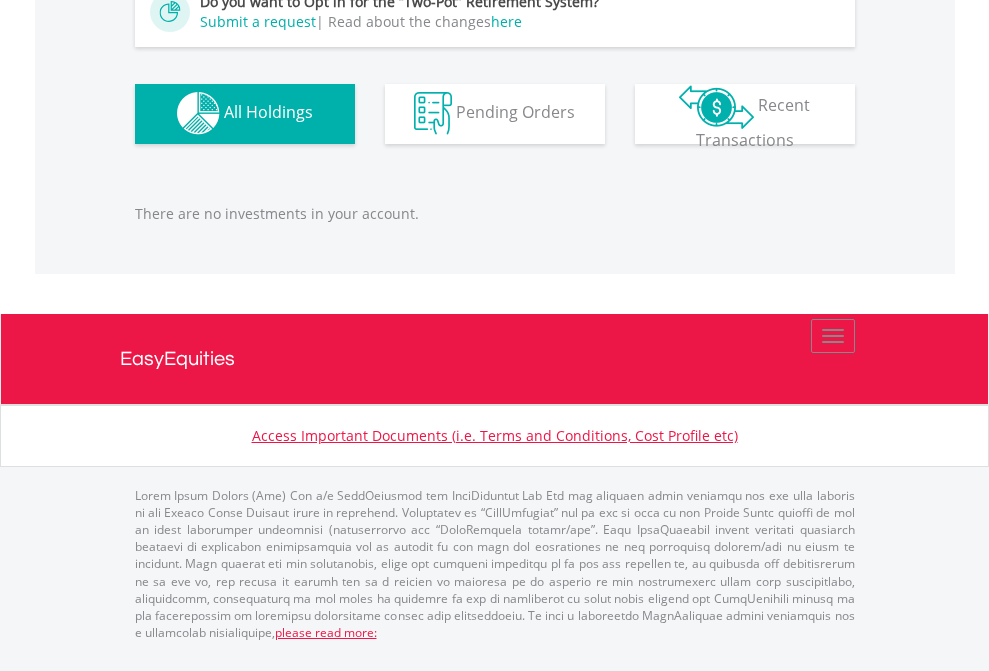 click on "EasyEquities EUR" at bounding box center [818, -1182] 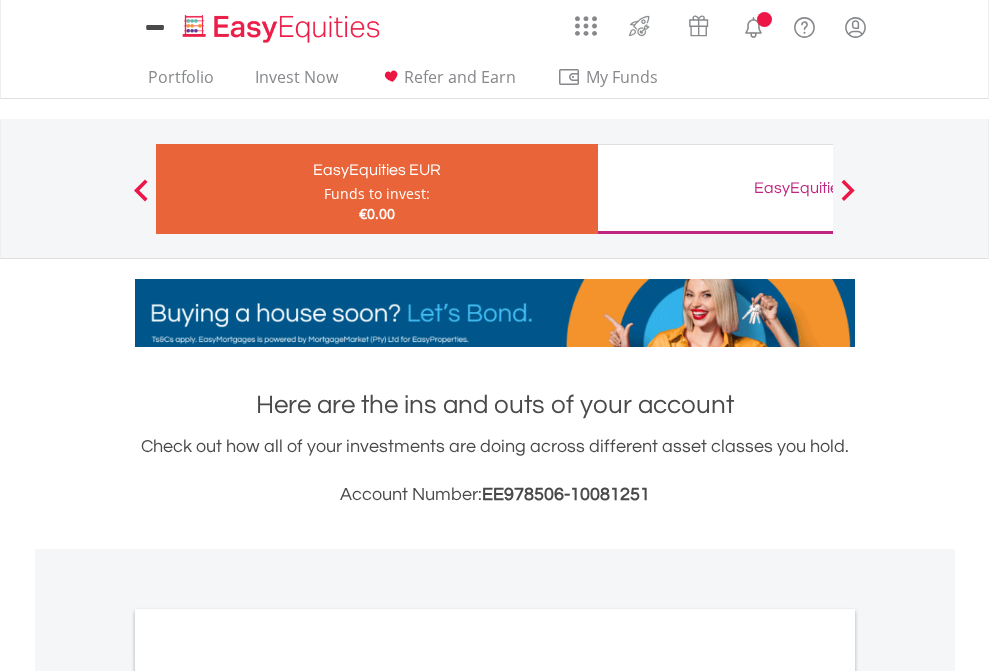 scroll, scrollTop: 0, scrollLeft: 0, axis: both 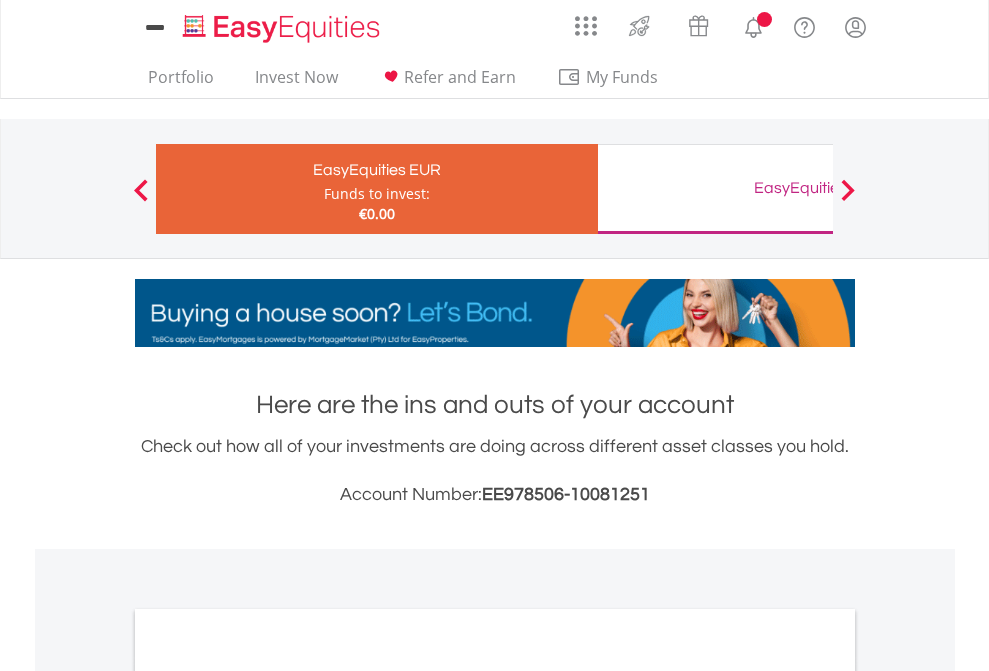 click on "All Holdings" at bounding box center [268, 1096] 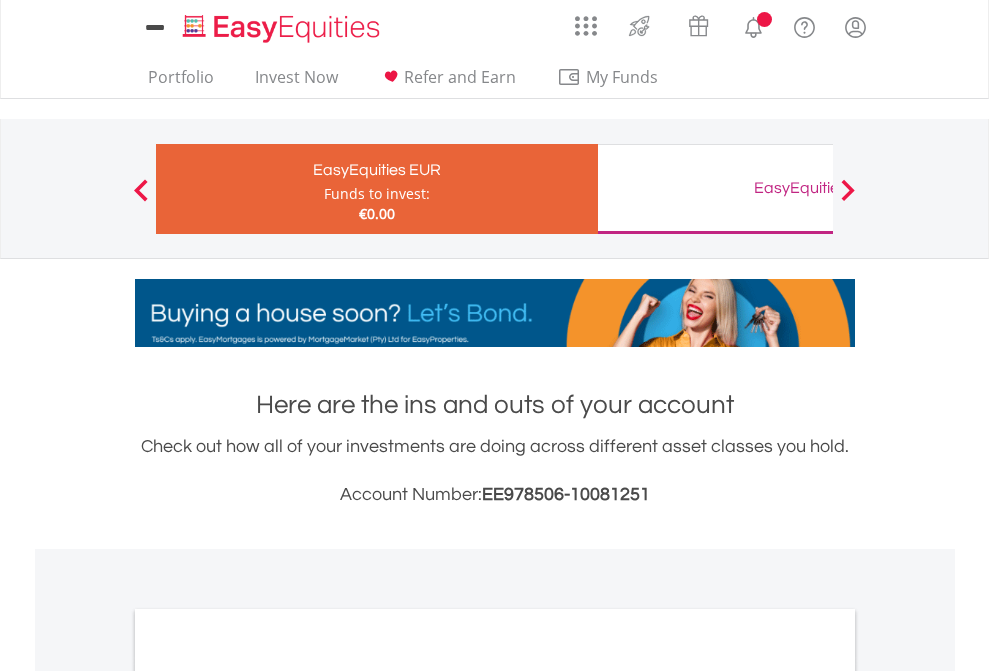 scroll, scrollTop: 1202, scrollLeft: 0, axis: vertical 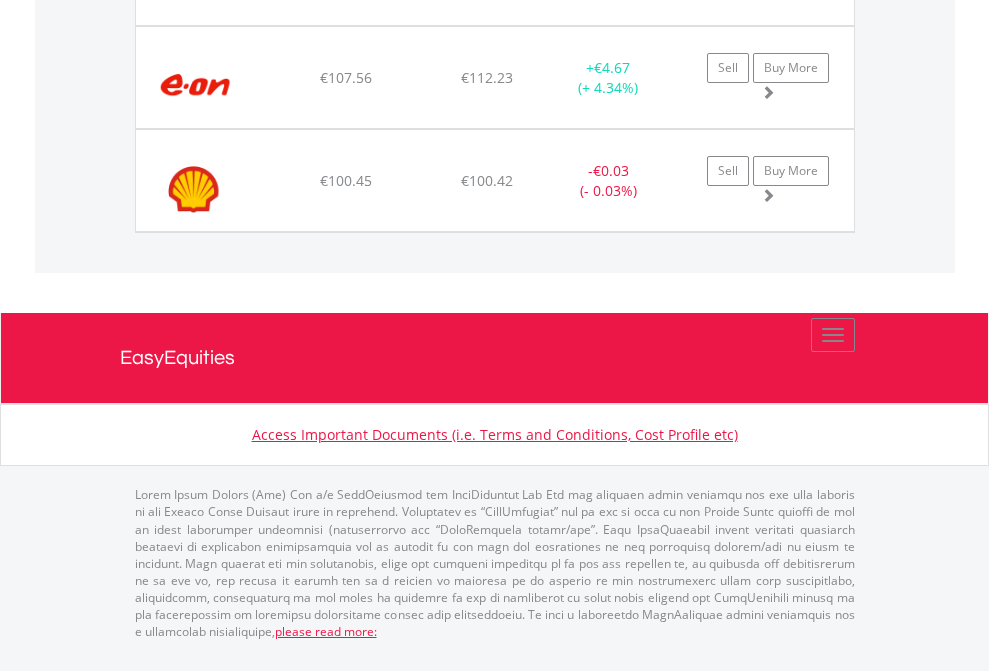 click on "EasyEquities GBP" at bounding box center (818, -1648) 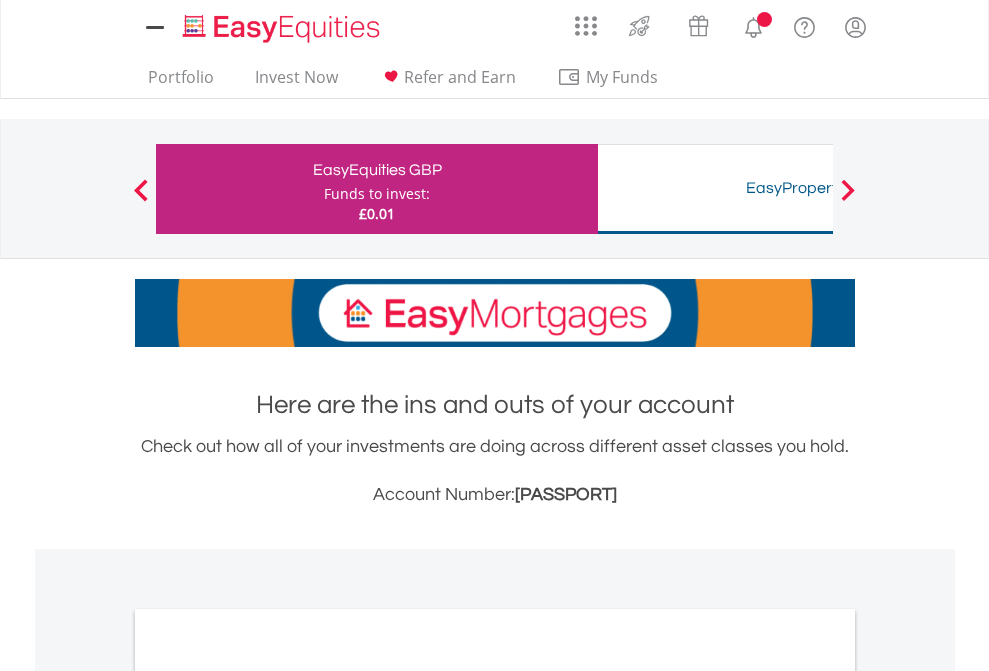 scroll, scrollTop: 0, scrollLeft: 0, axis: both 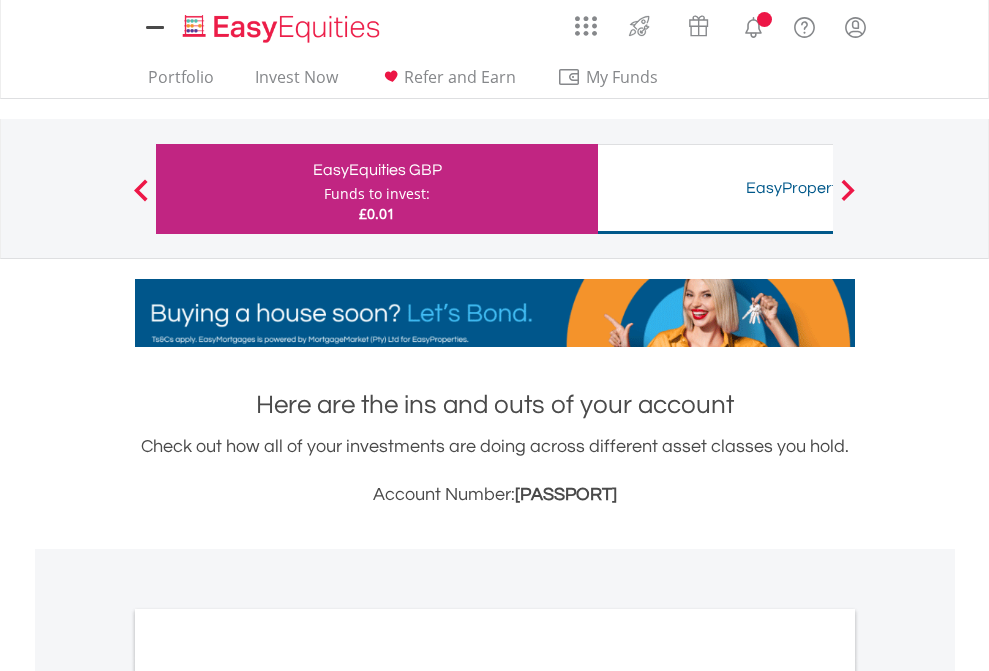 click on "All Holdings" at bounding box center [268, 1096] 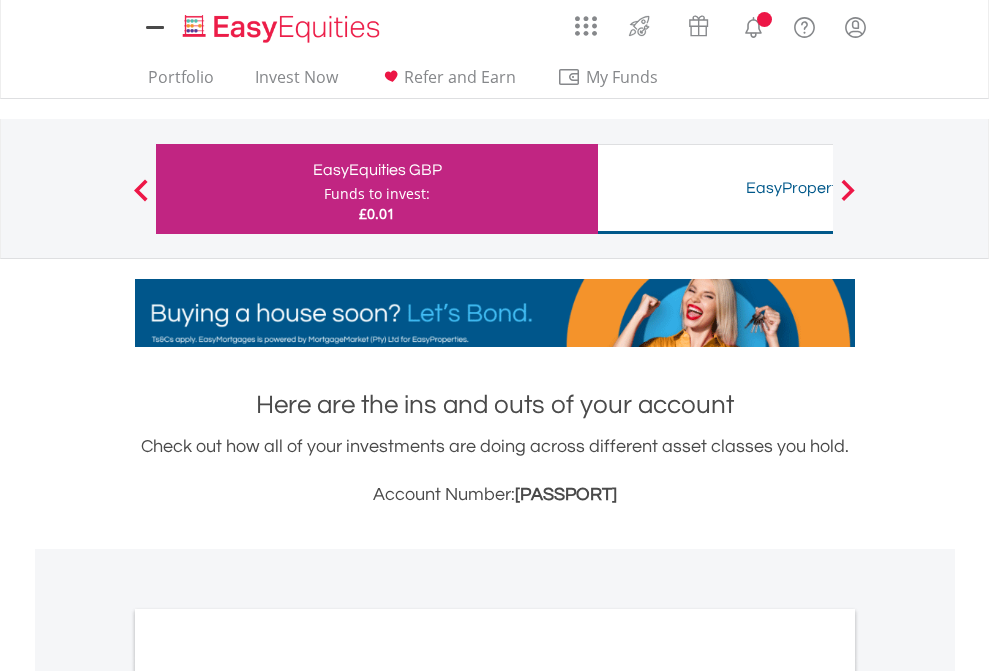scroll, scrollTop: 1202, scrollLeft: 0, axis: vertical 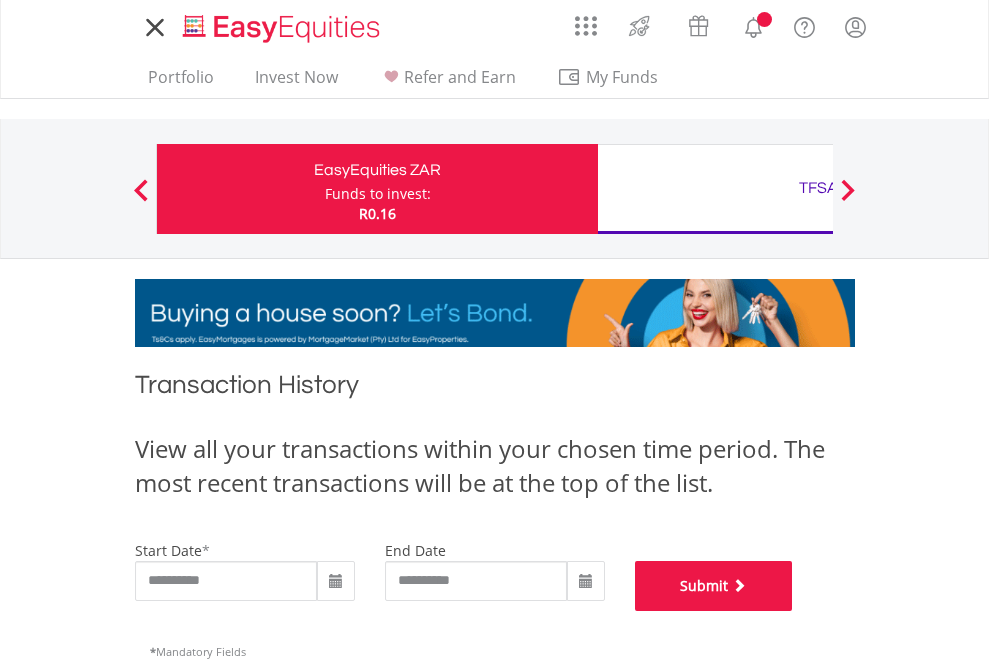 click on "Submit" at bounding box center [714, 586] 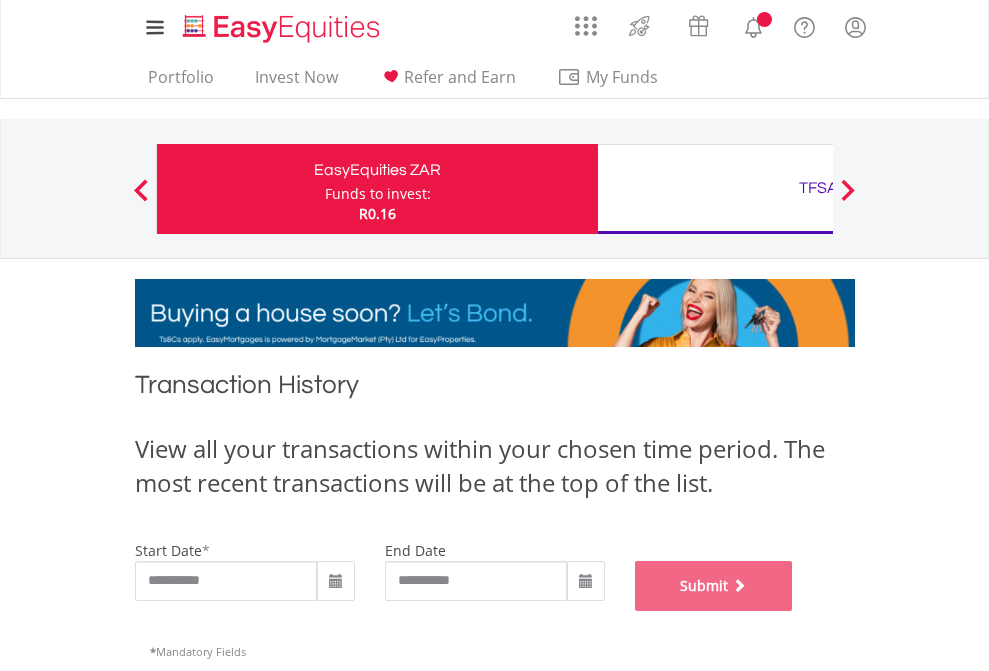 scroll, scrollTop: 811, scrollLeft: 0, axis: vertical 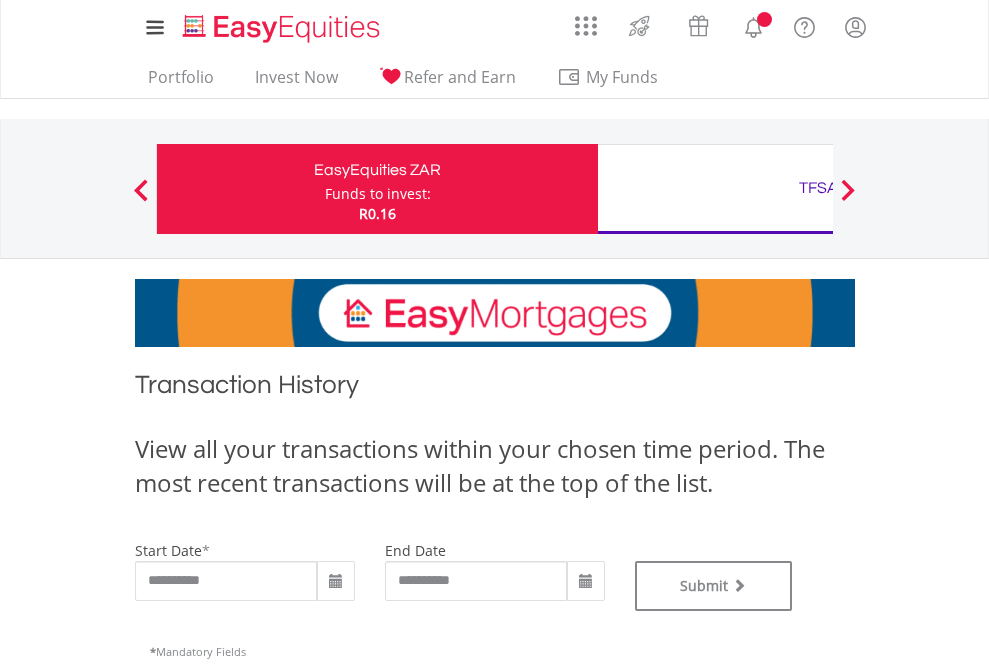 click on "TFSA" at bounding box center (818, 188) 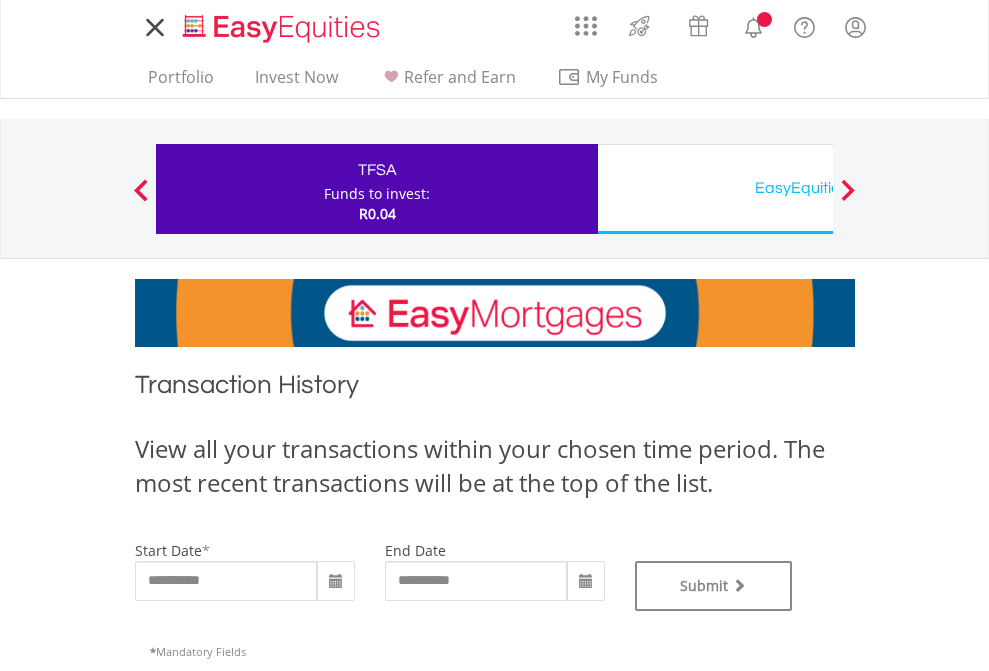 scroll, scrollTop: 0, scrollLeft: 0, axis: both 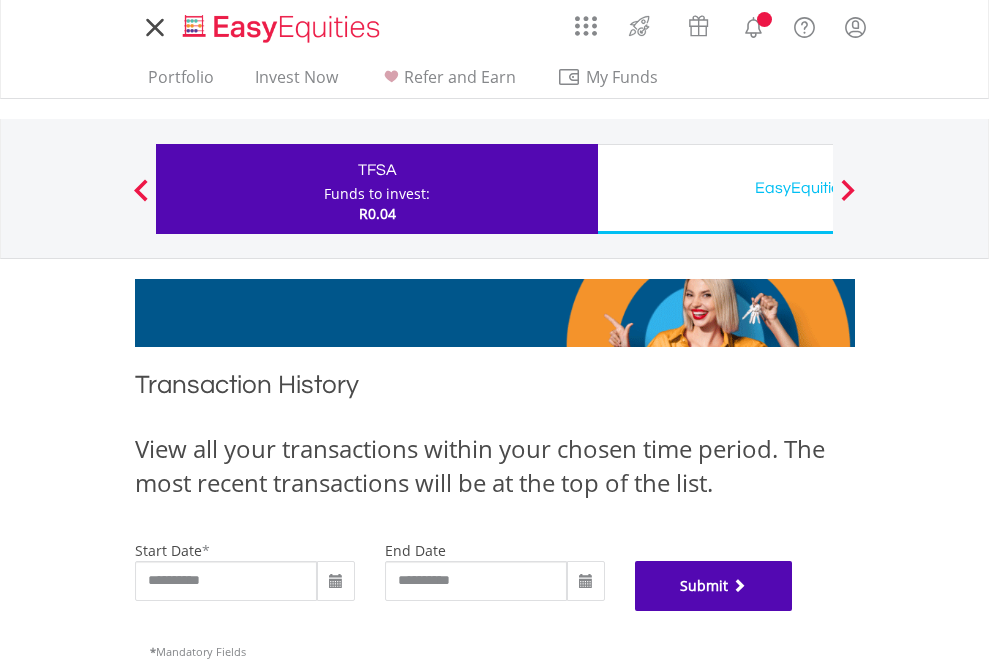 click on "Submit" at bounding box center [714, 586] 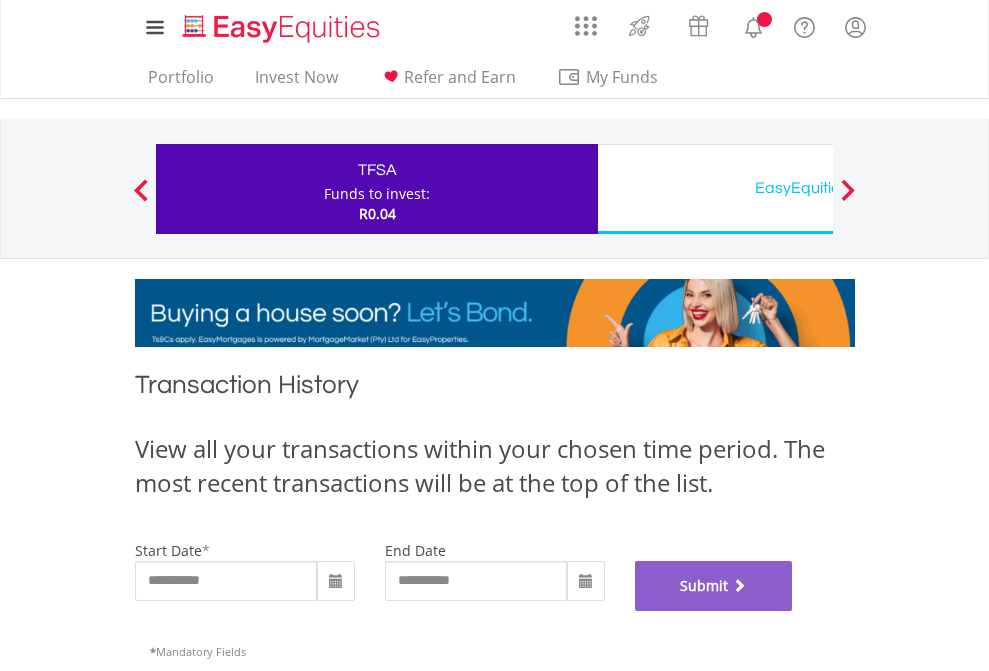 scroll, scrollTop: 811, scrollLeft: 0, axis: vertical 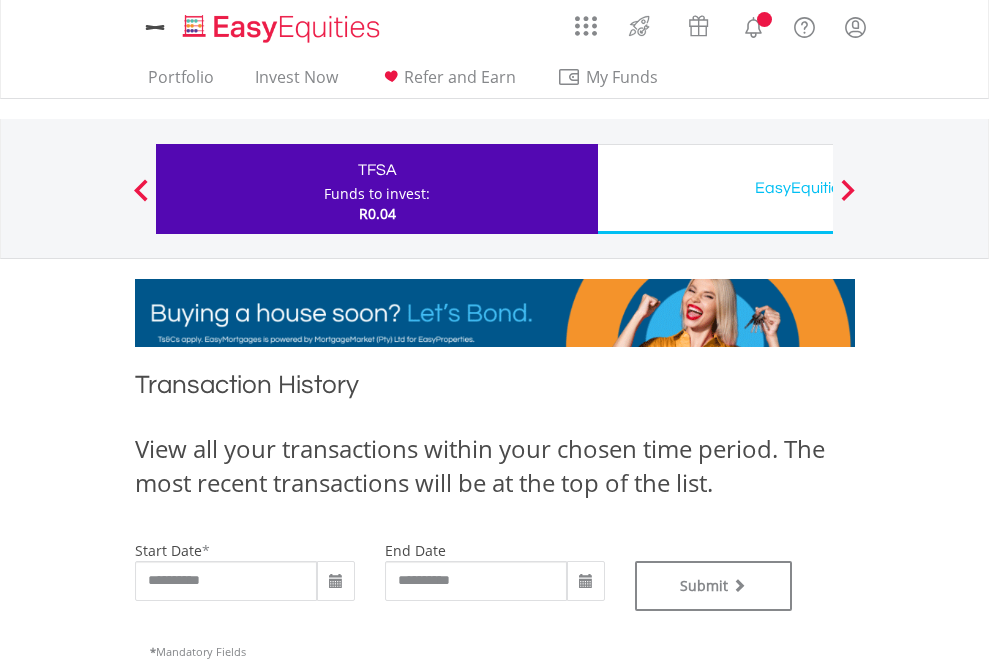 click on "EasyEquities USD" at bounding box center (818, 188) 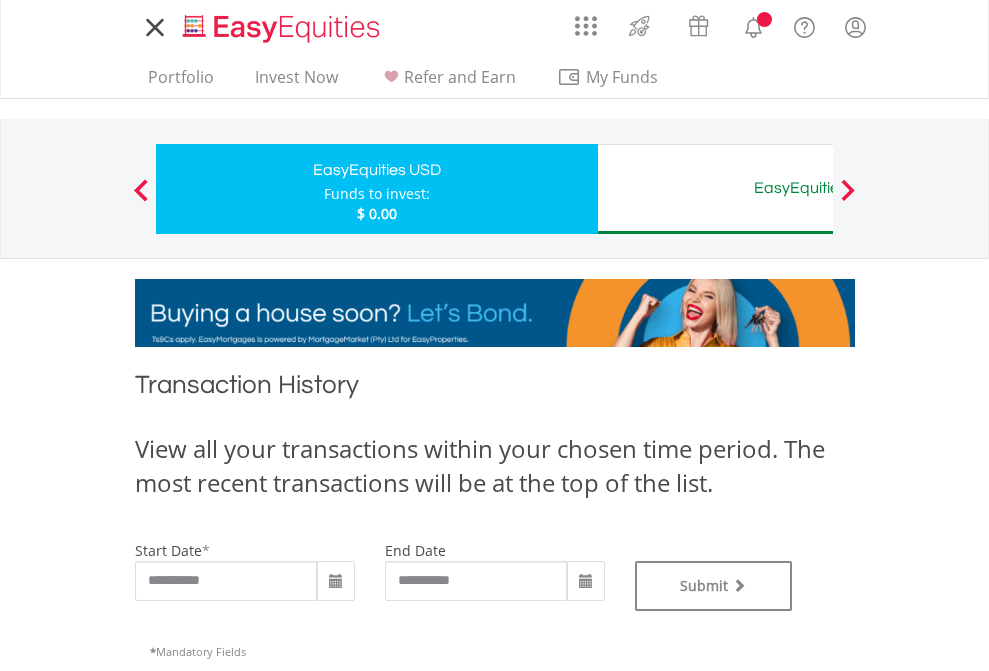 scroll, scrollTop: 0, scrollLeft: 0, axis: both 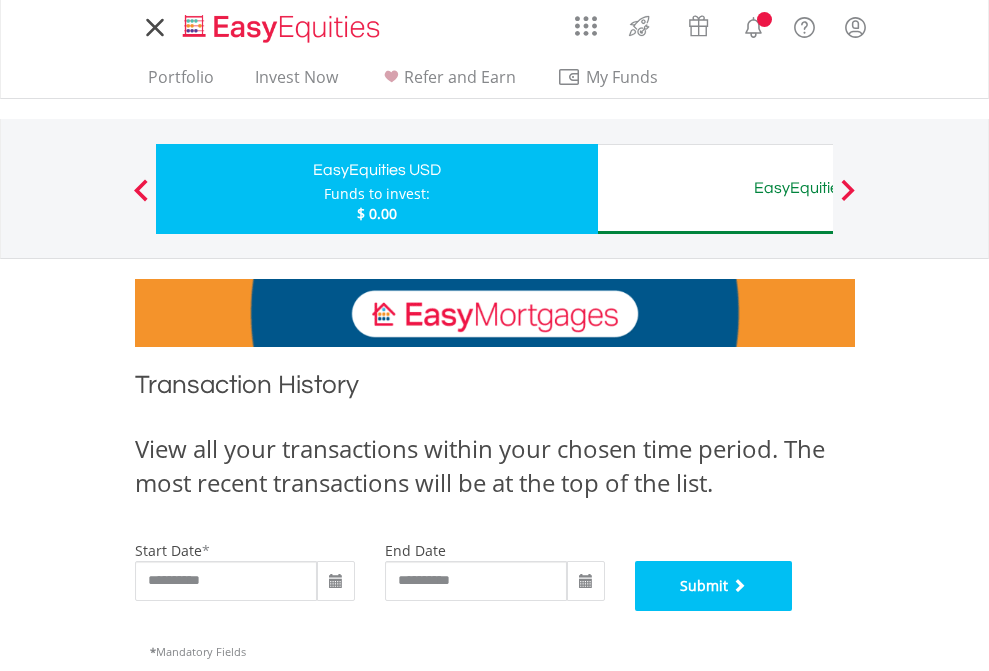 click on "Submit" at bounding box center [714, 586] 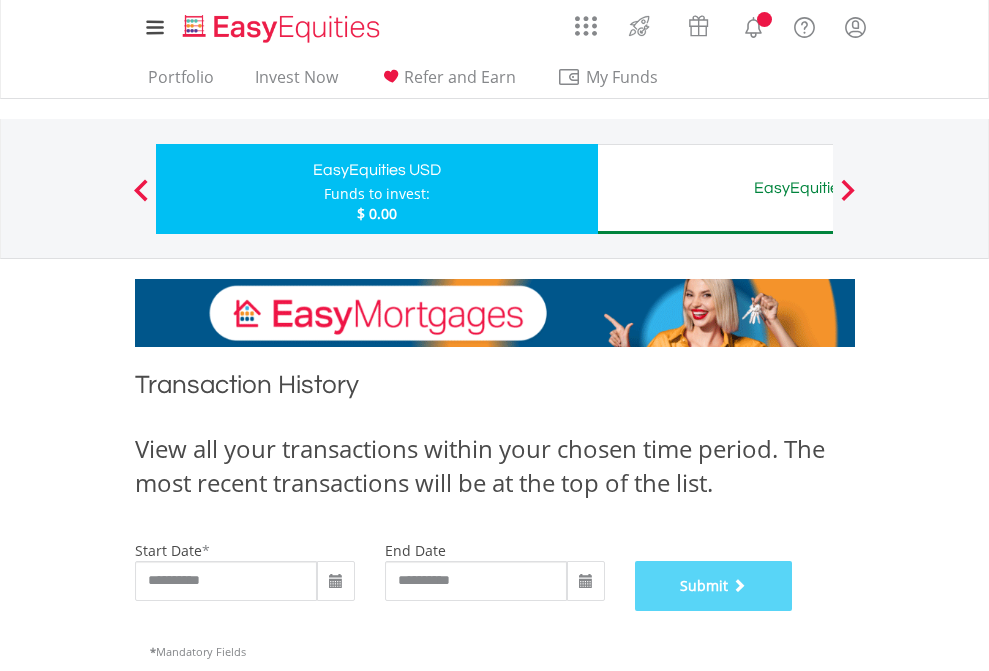 scroll, scrollTop: 811, scrollLeft: 0, axis: vertical 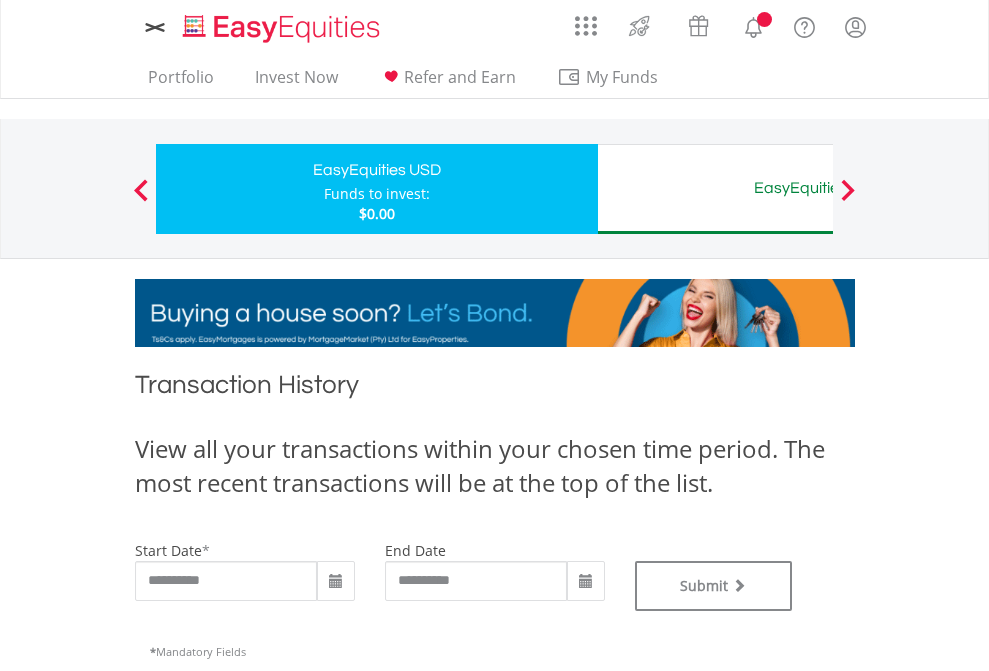 click on "EasyEquities AUD" at bounding box center [818, 188] 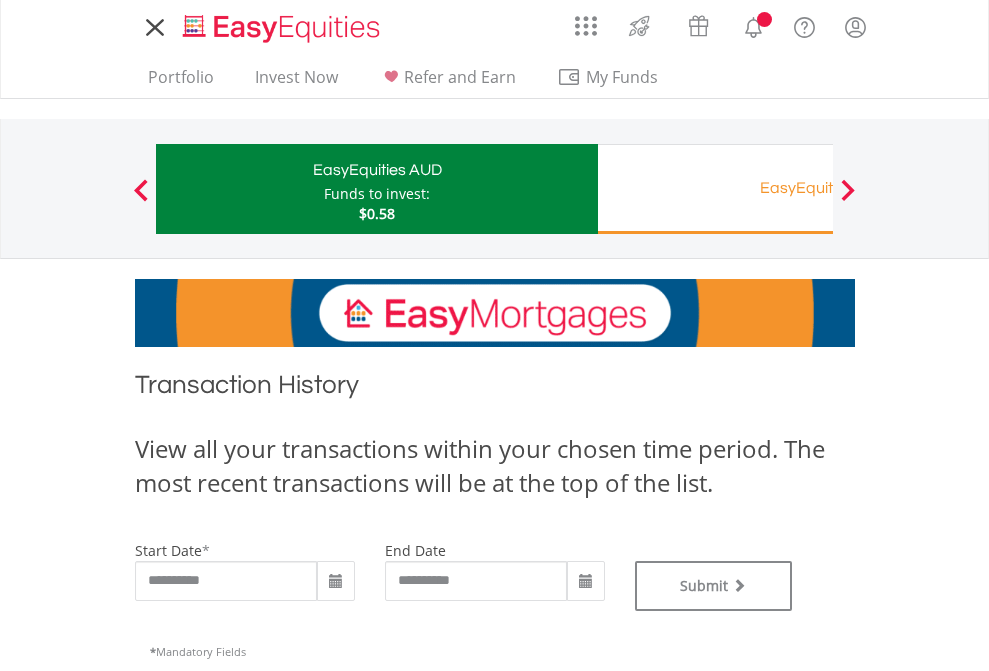 scroll, scrollTop: 0, scrollLeft: 0, axis: both 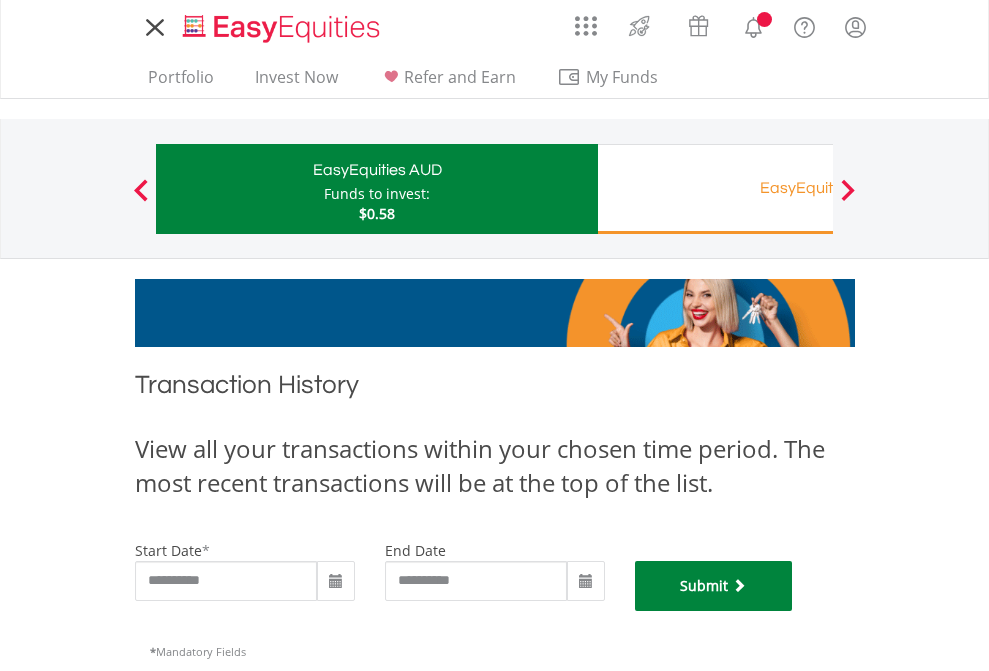 click on "Submit" at bounding box center [714, 586] 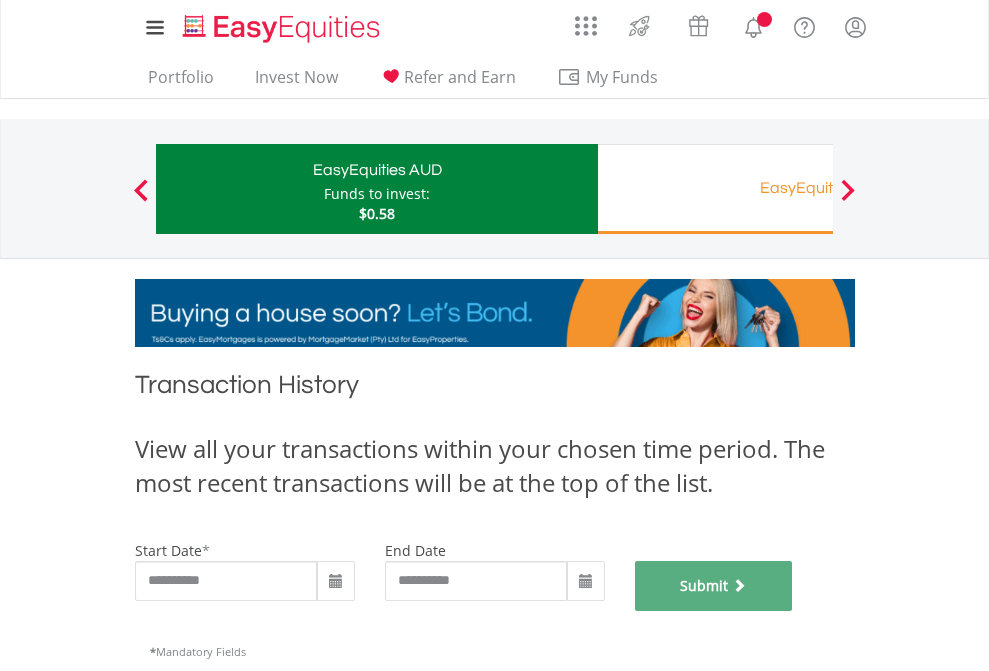 scroll, scrollTop: 811, scrollLeft: 0, axis: vertical 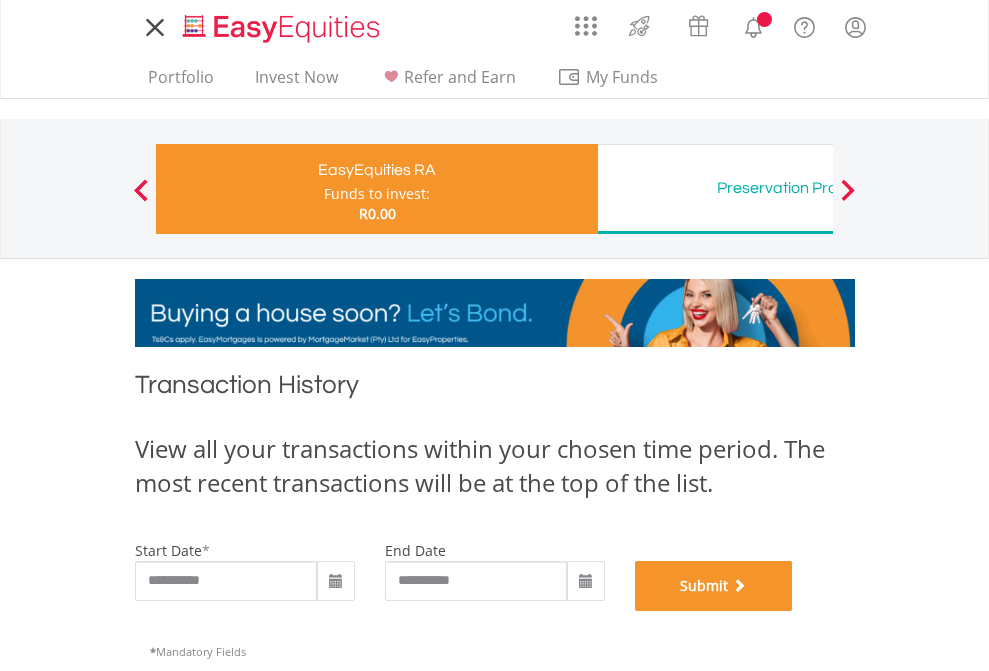 click on "Submit" at bounding box center (714, 586) 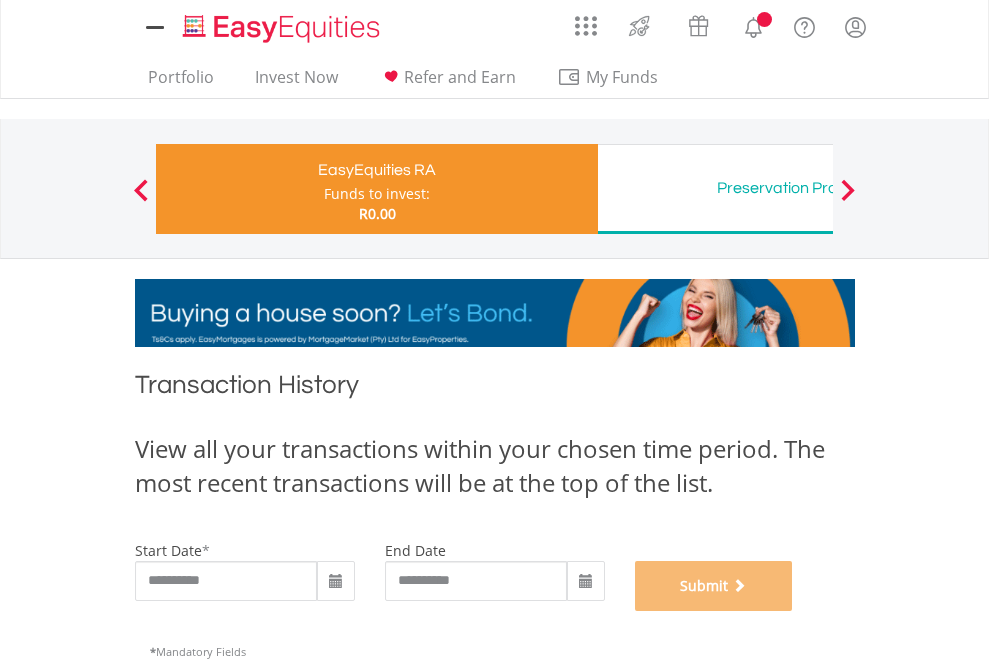 scroll, scrollTop: 811, scrollLeft: 0, axis: vertical 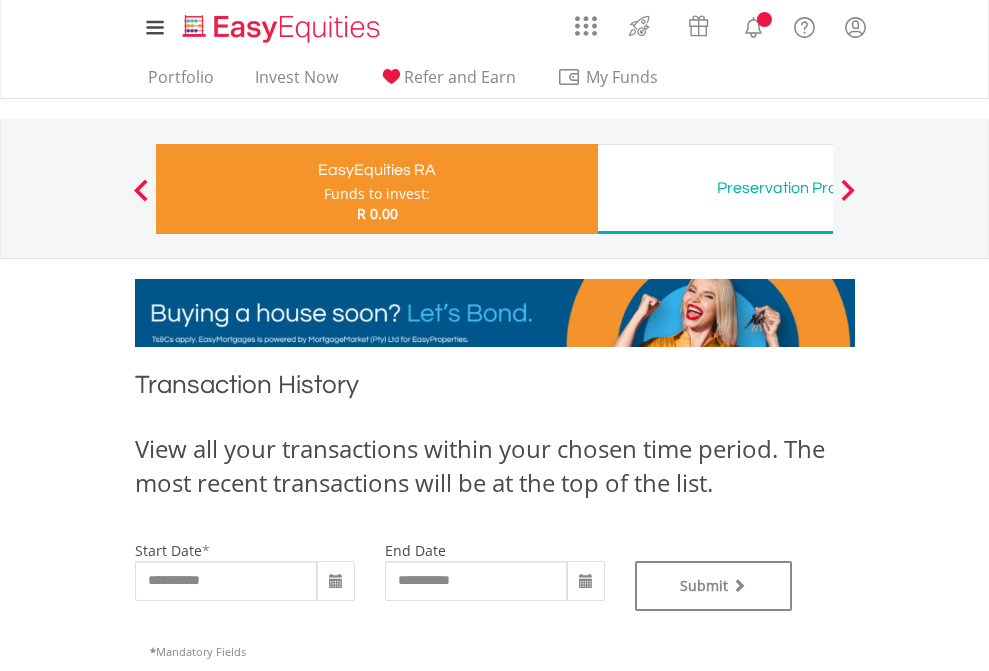 click on "Preservation Provident Fund" at bounding box center (818, 188) 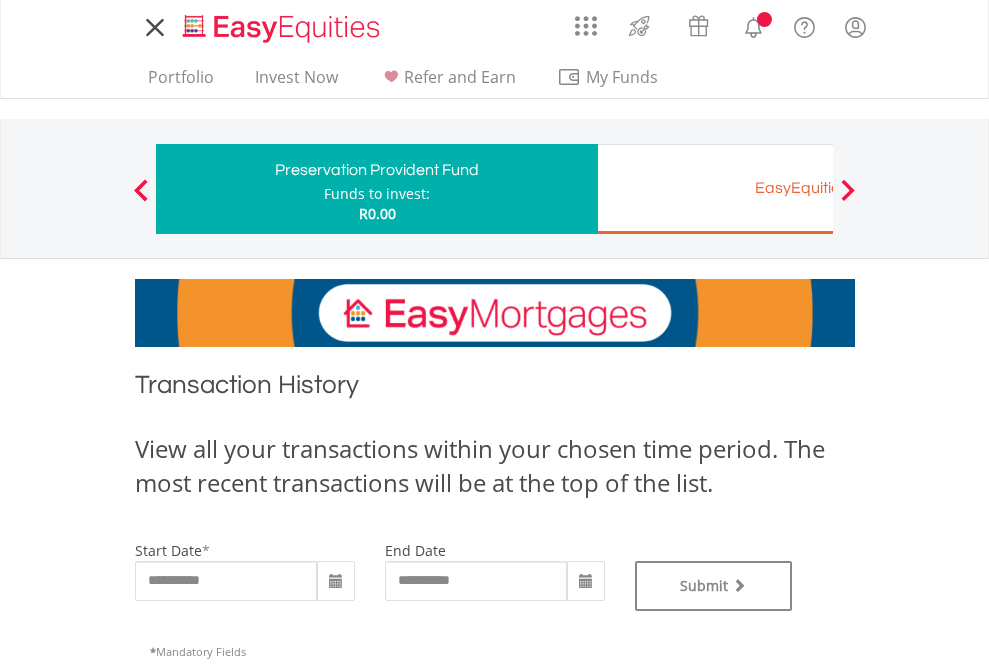 scroll, scrollTop: 0, scrollLeft: 0, axis: both 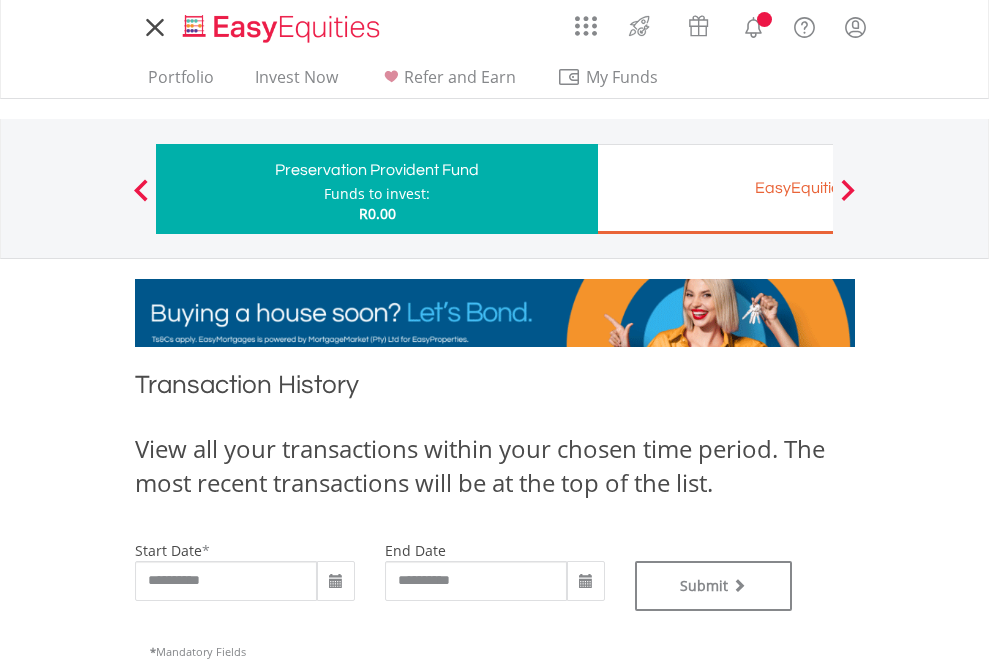 type on "**********" 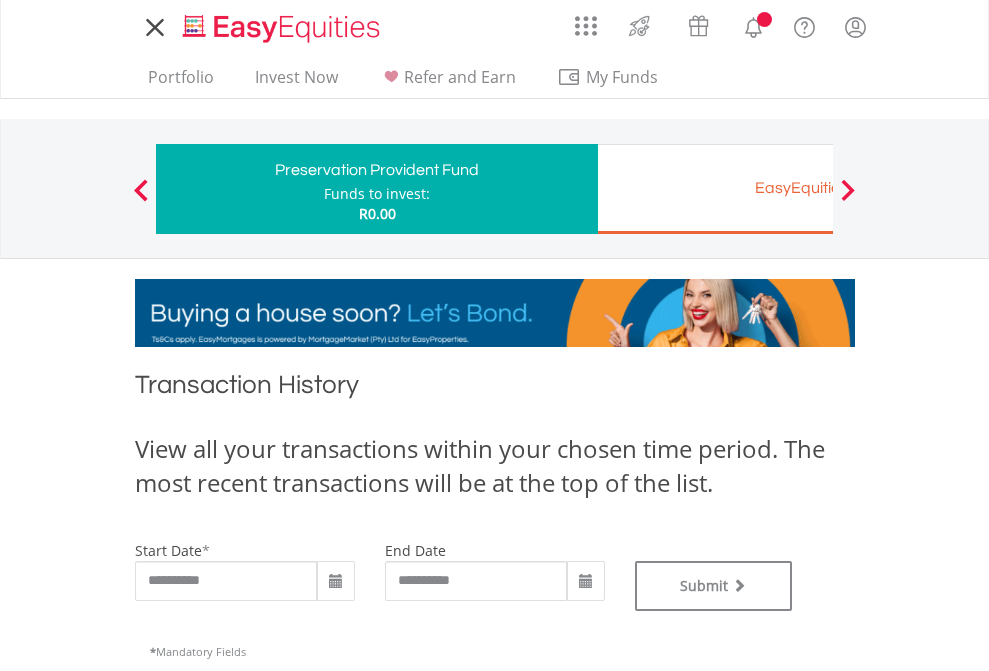 type on "**********" 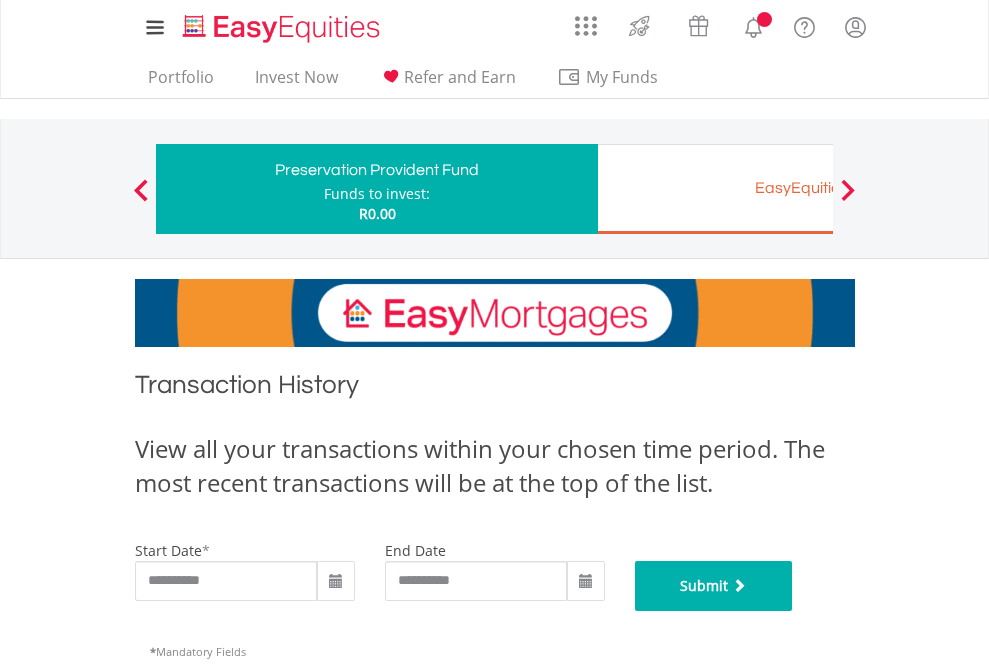 click on "Submit" at bounding box center (714, 586) 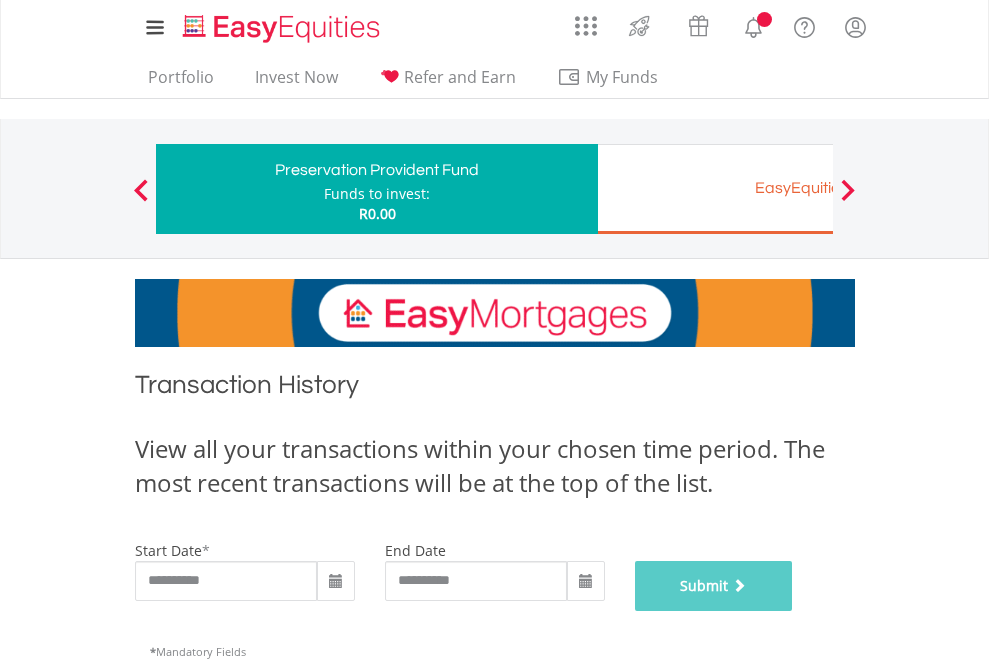 scroll, scrollTop: 811, scrollLeft: 0, axis: vertical 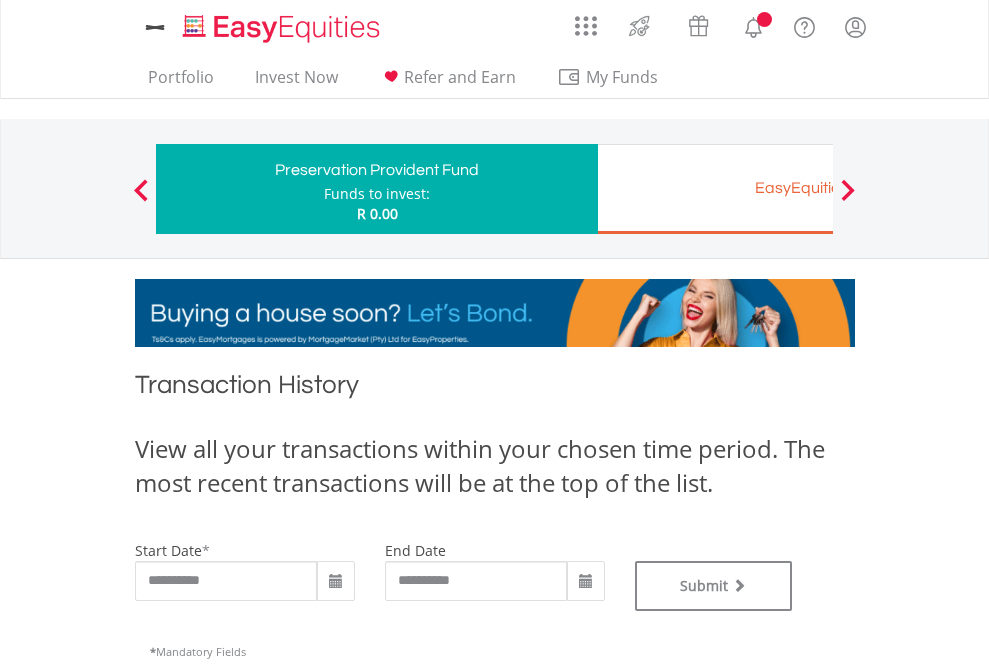 click on "EasyEquities EUR" at bounding box center [818, 188] 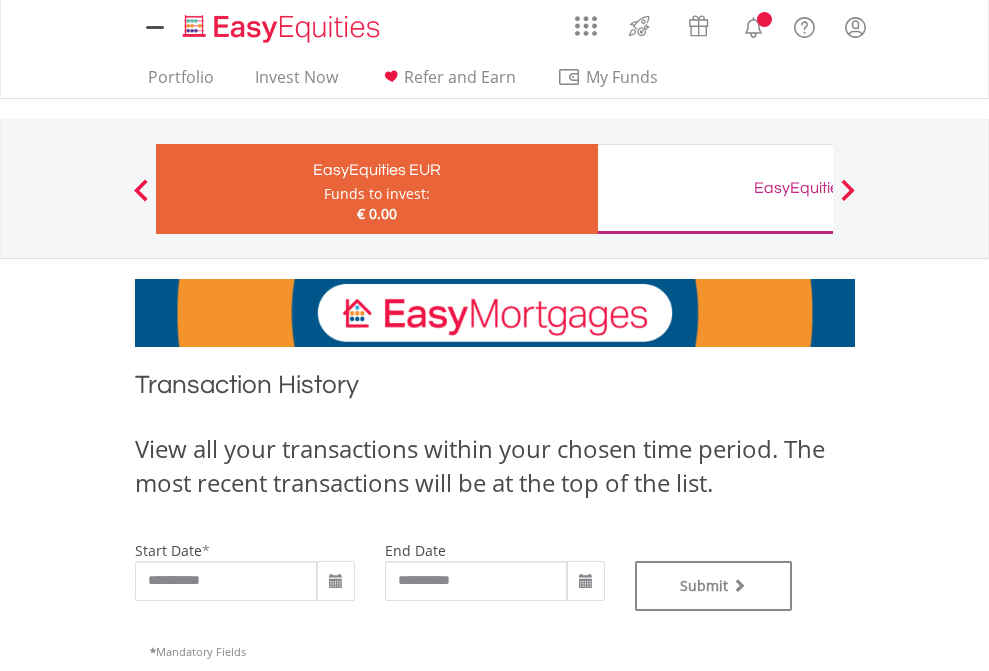 scroll, scrollTop: 0, scrollLeft: 0, axis: both 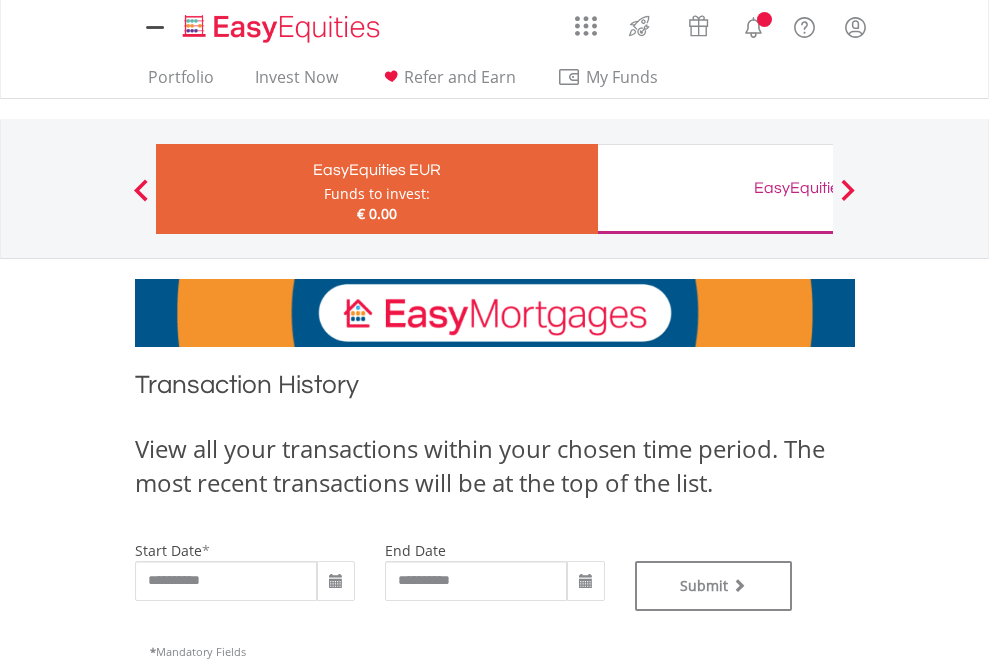 type on "**********" 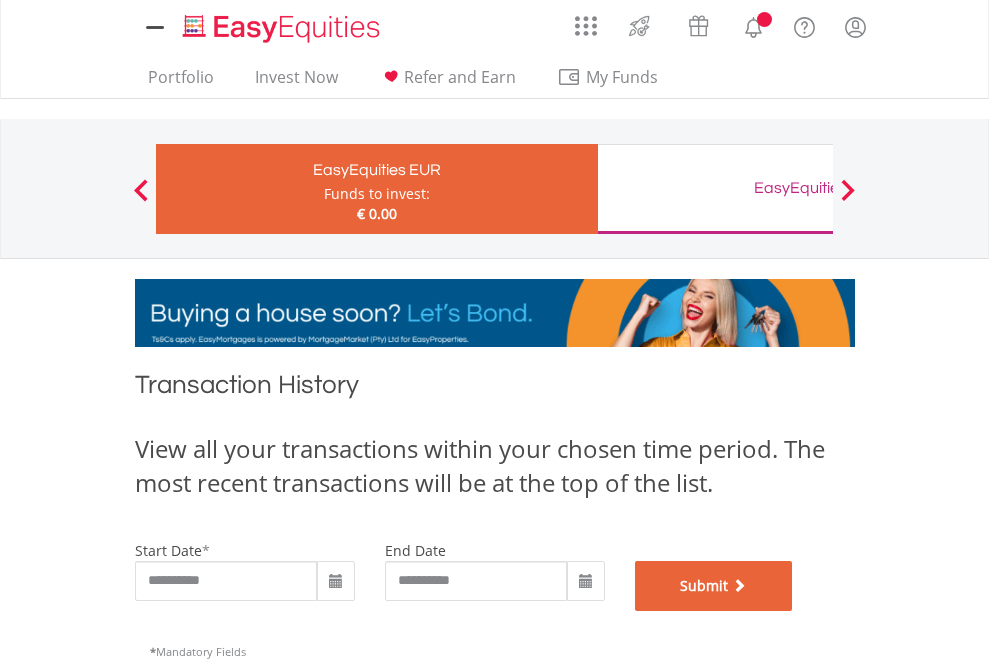 click on "Submit" at bounding box center [714, 586] 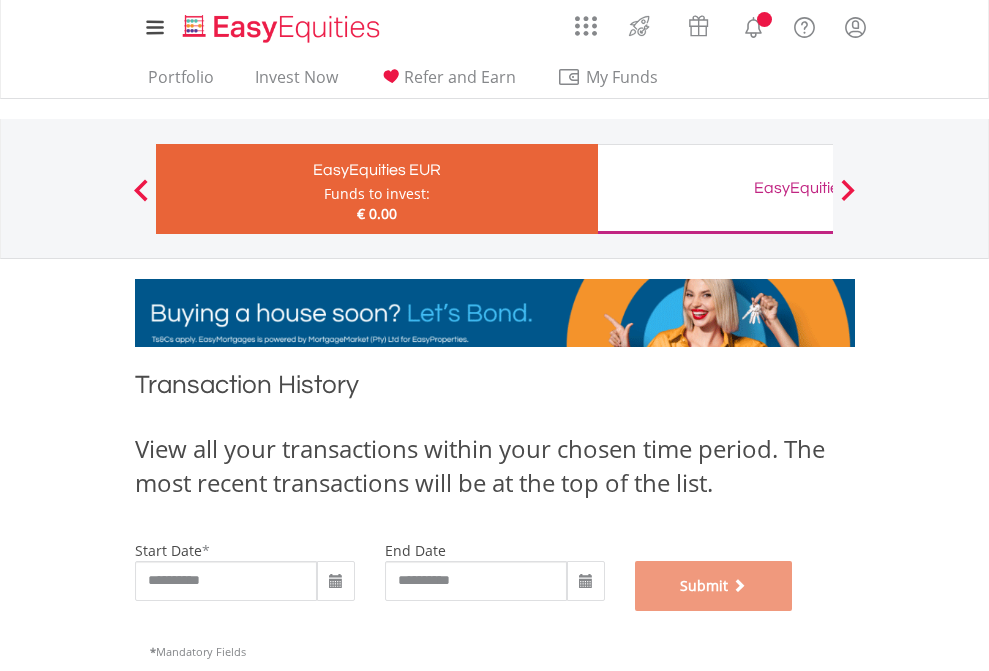 scroll, scrollTop: 811, scrollLeft: 0, axis: vertical 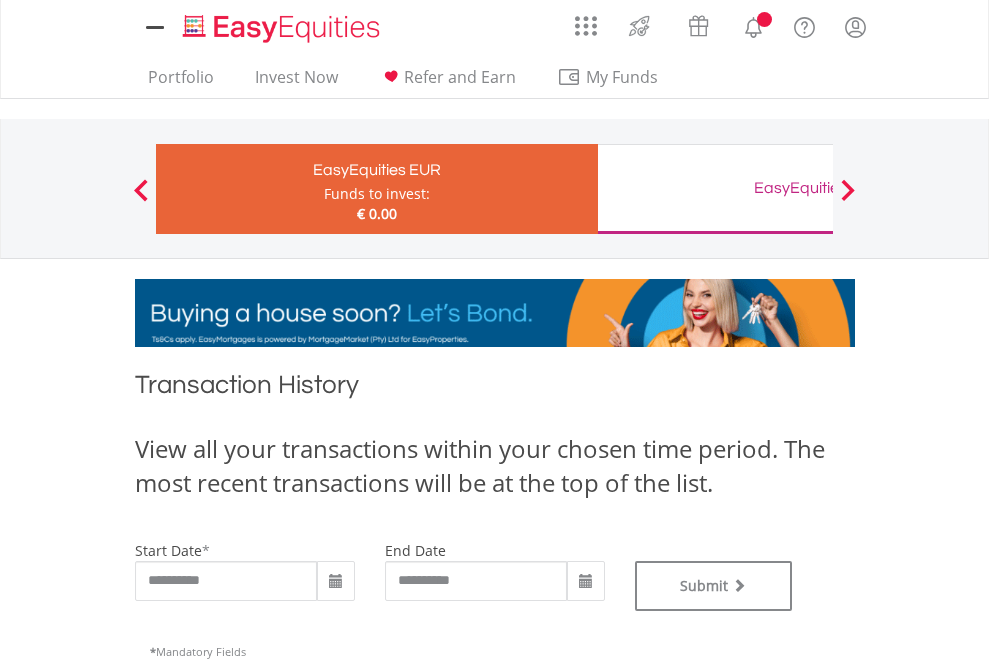 click on "EasyEquities GBP" at bounding box center (818, 188) 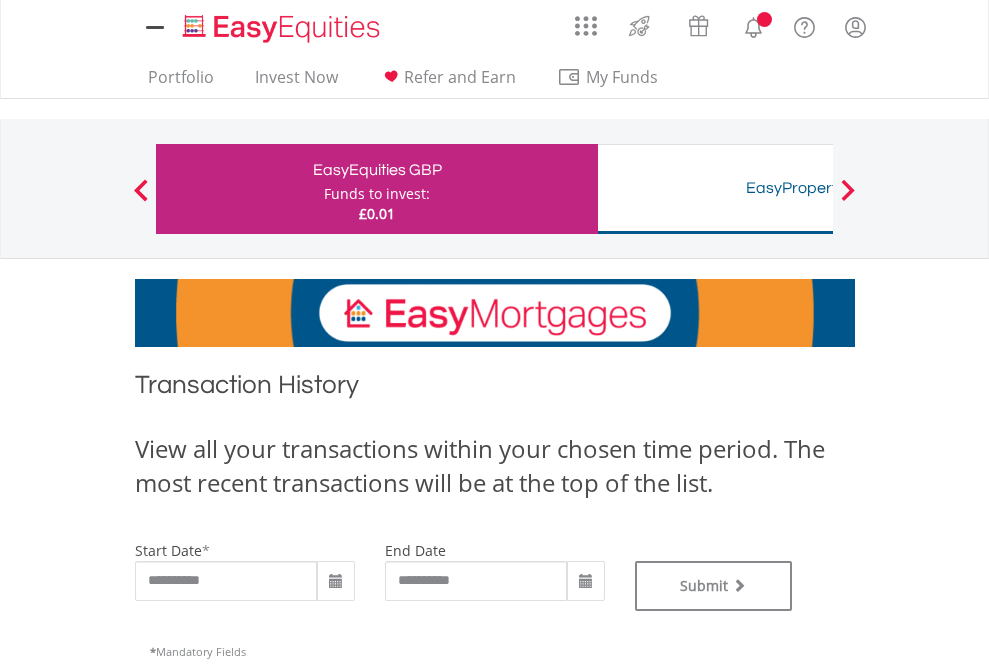 scroll, scrollTop: 0, scrollLeft: 0, axis: both 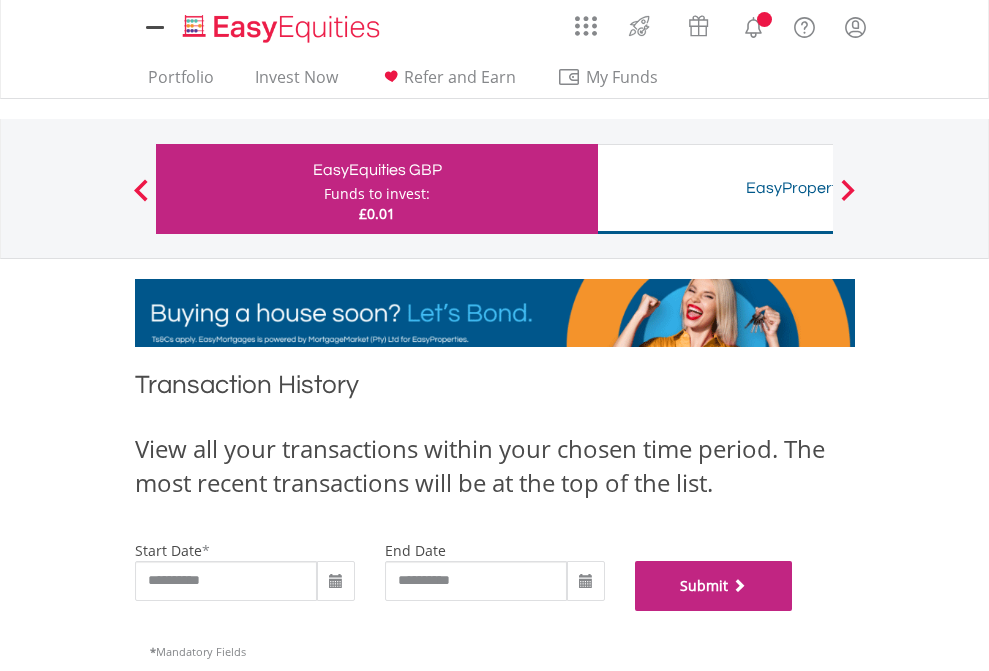 click on "Submit" at bounding box center (714, 586) 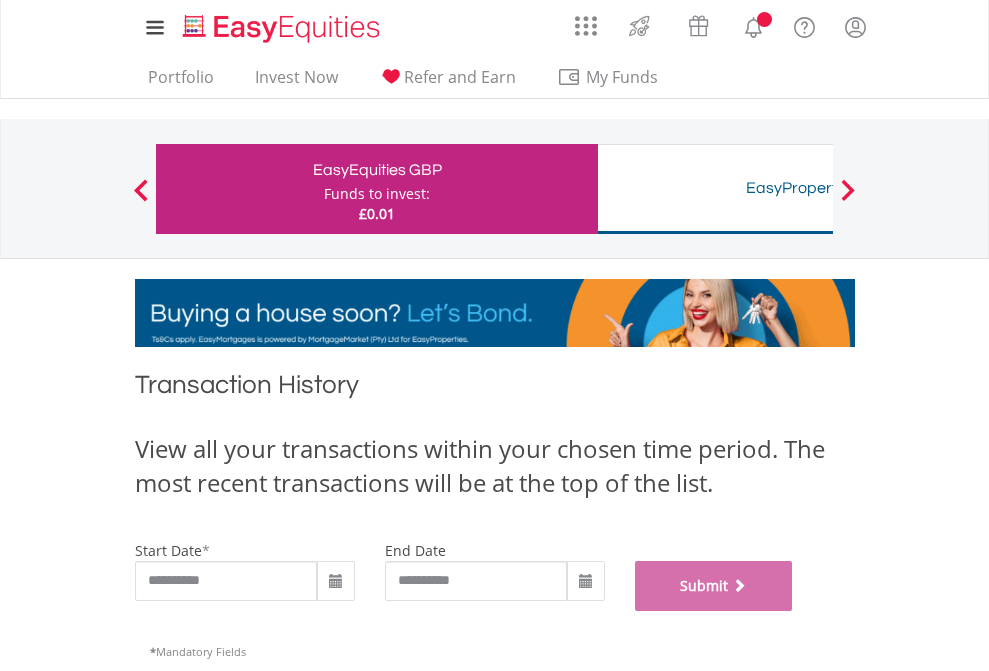 scroll, scrollTop: 811, scrollLeft: 0, axis: vertical 